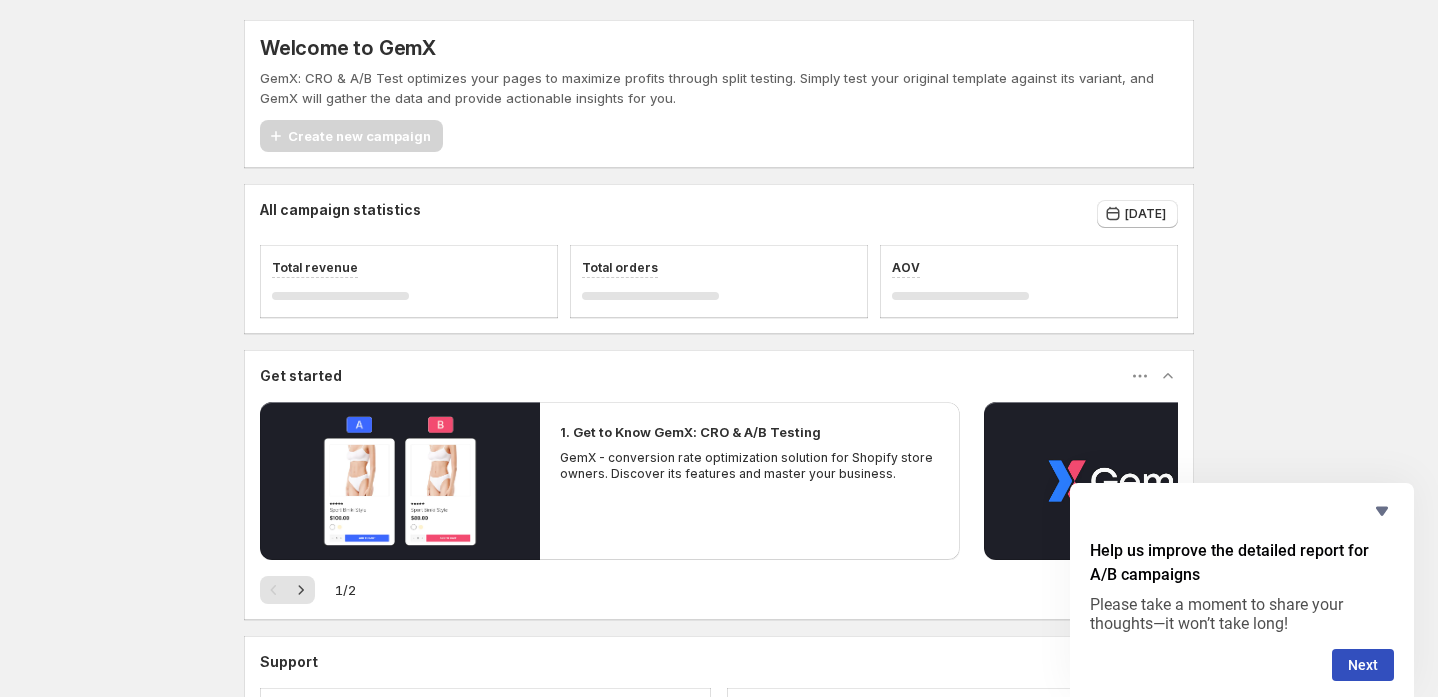 scroll, scrollTop: 0, scrollLeft: 0, axis: both 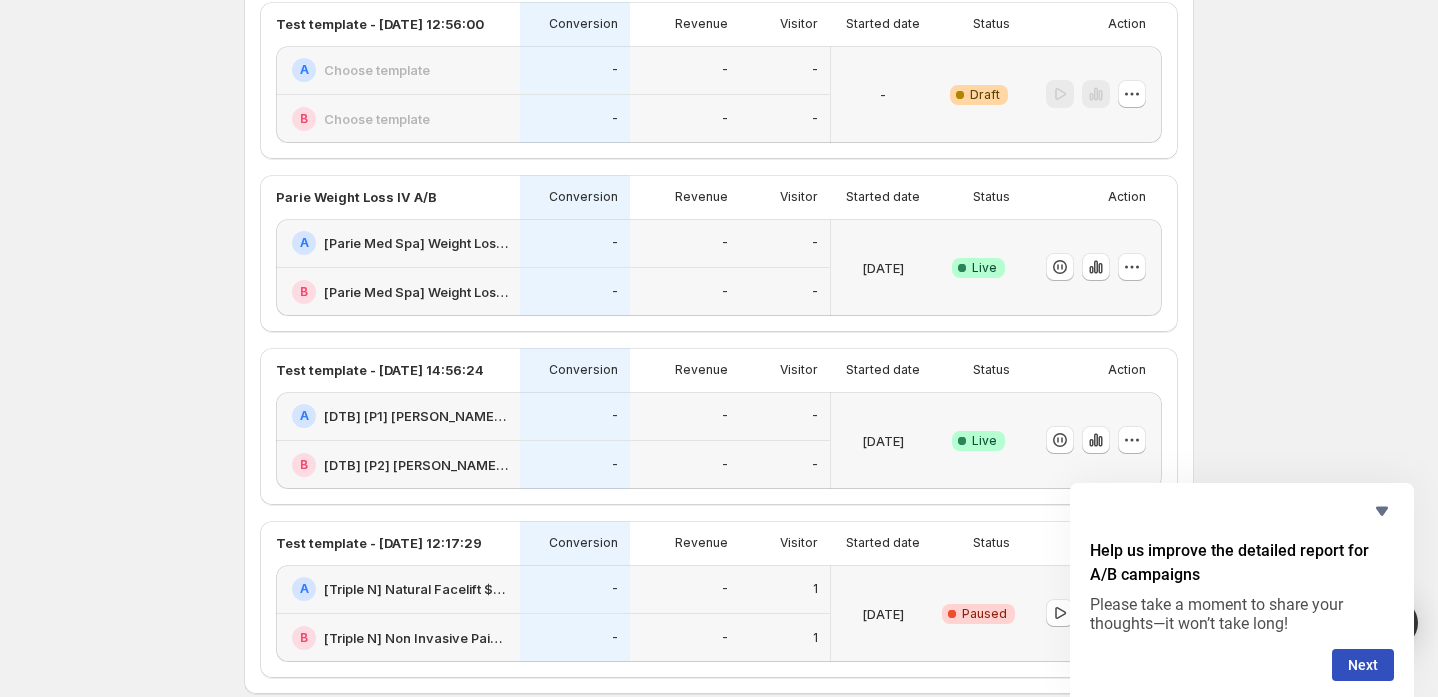 click on "Test template - [DATE] 14:56:24" at bounding box center (398, 370) 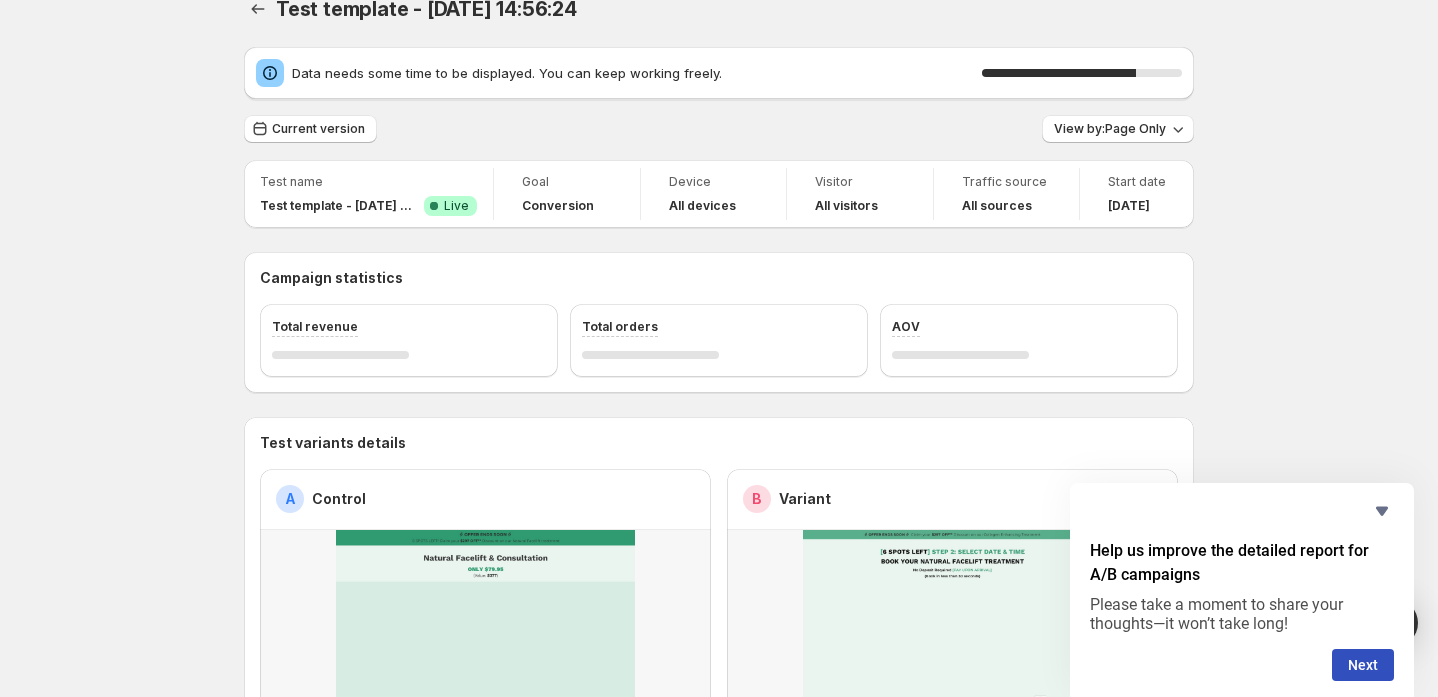 scroll, scrollTop: 23, scrollLeft: 0, axis: vertical 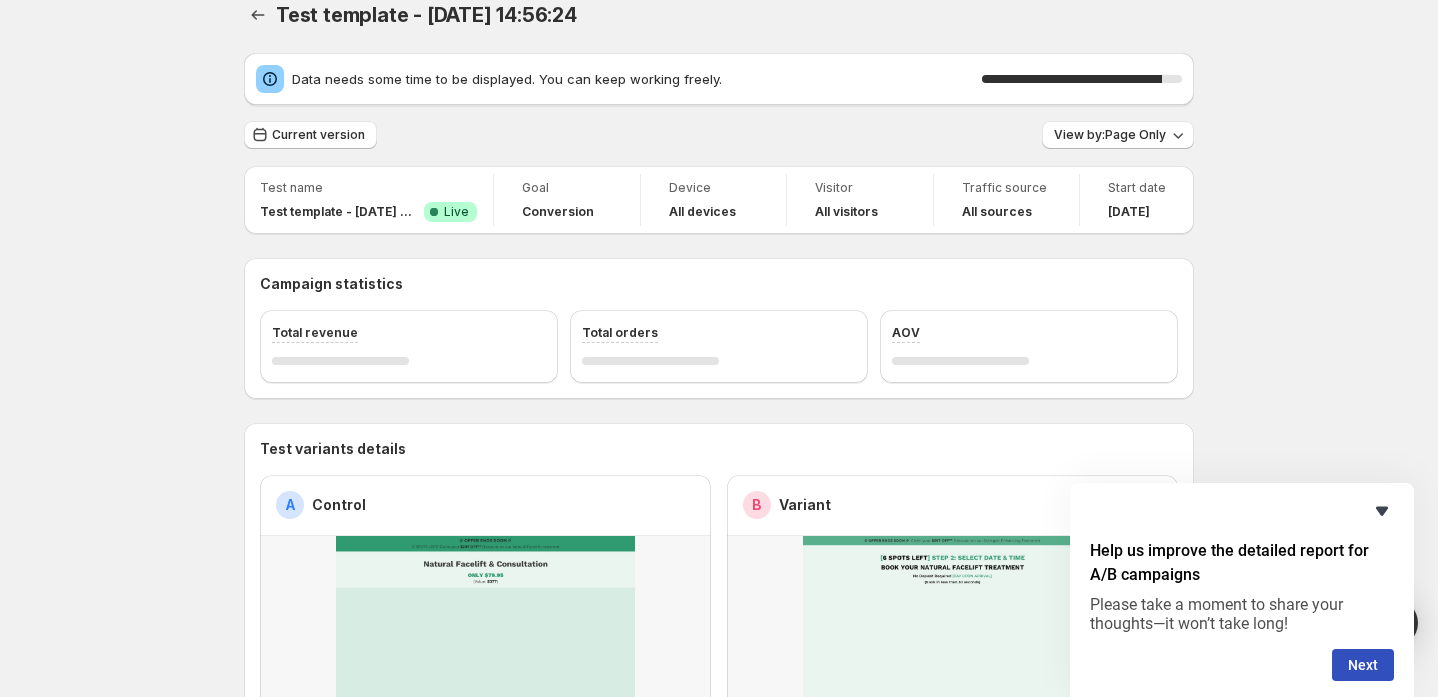 click 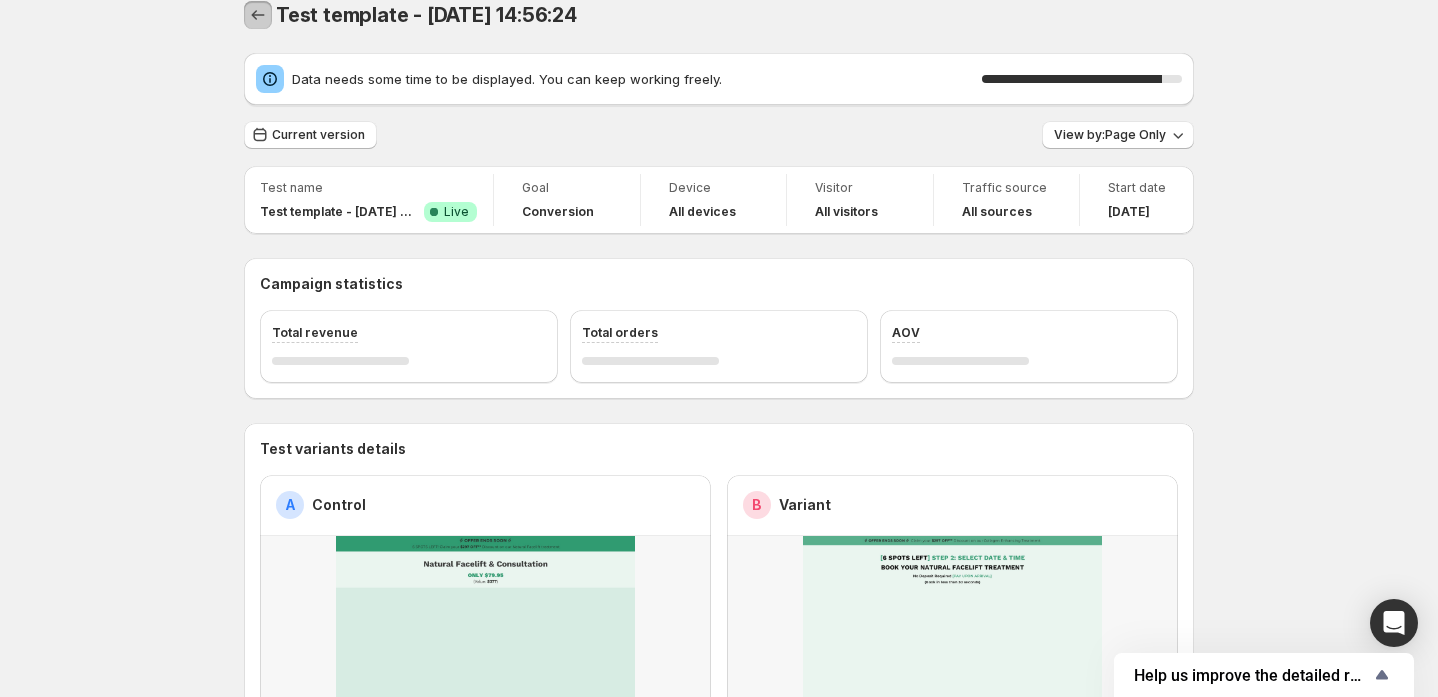 click 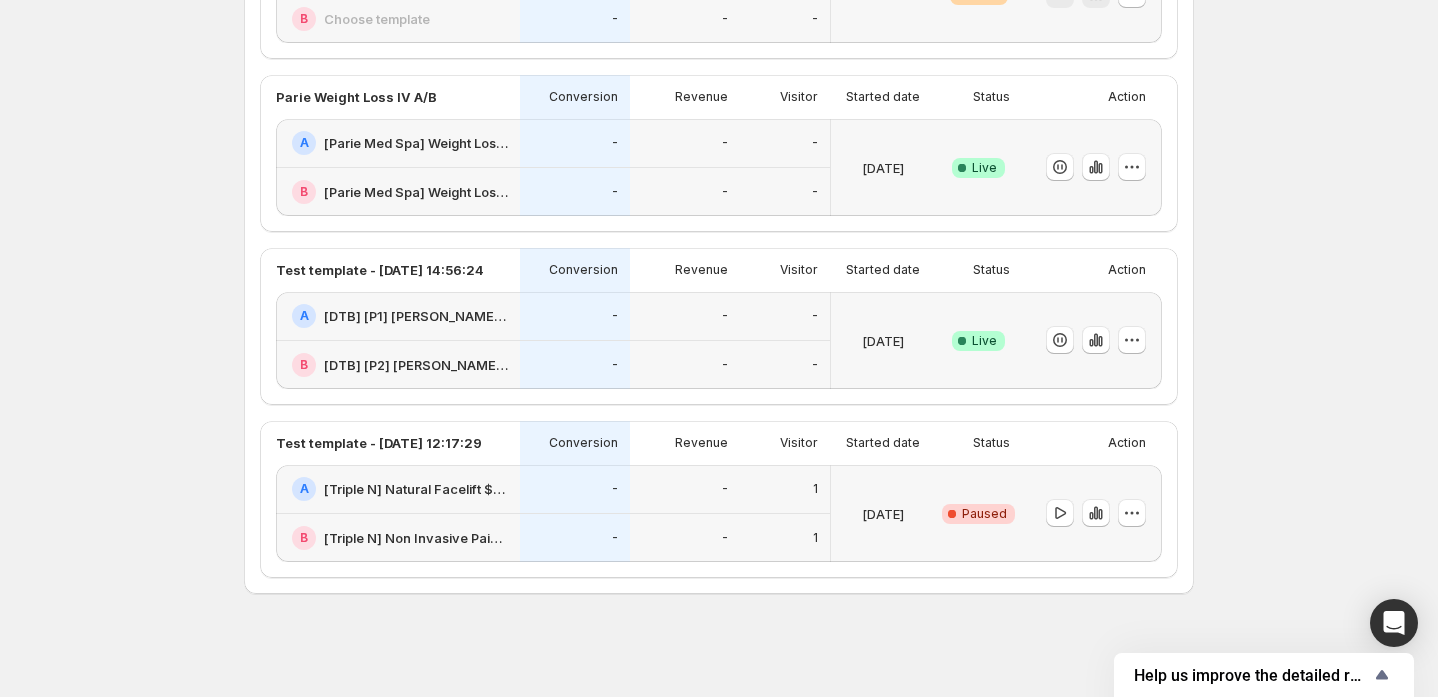 scroll, scrollTop: 256, scrollLeft: 0, axis: vertical 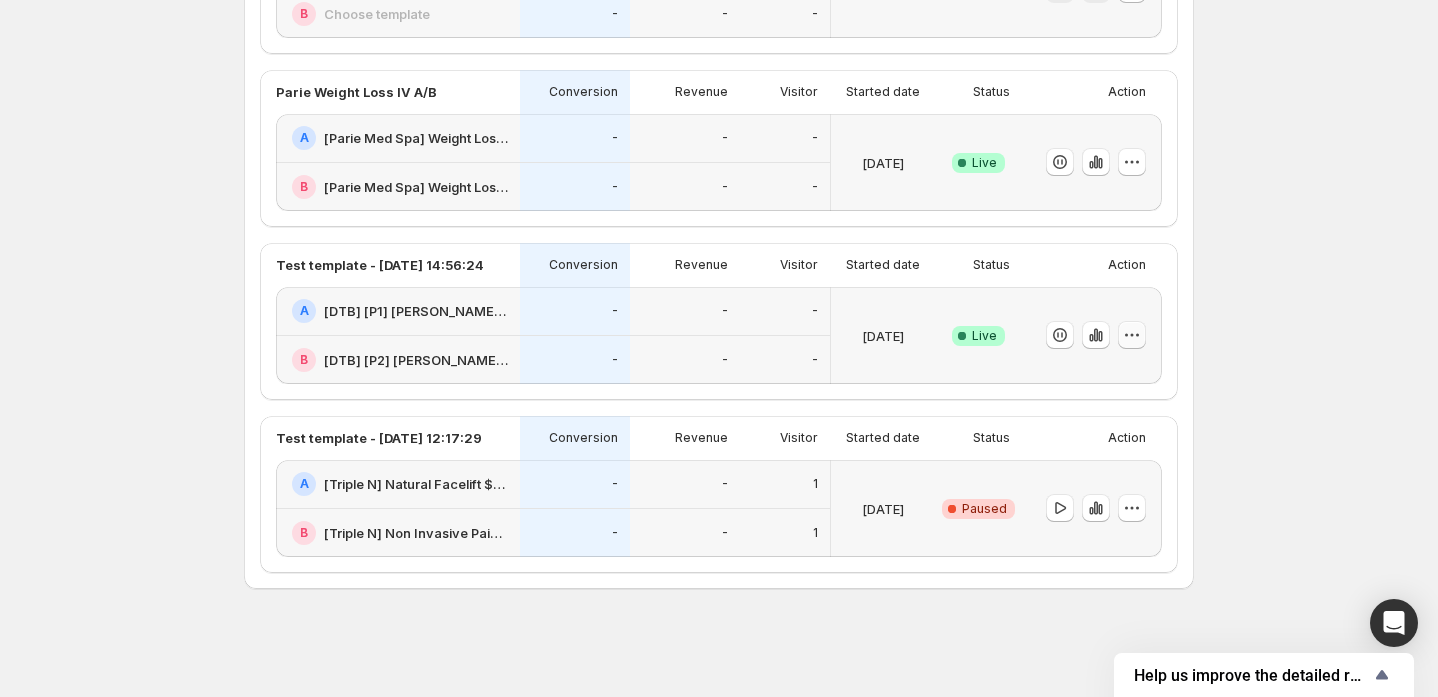 click 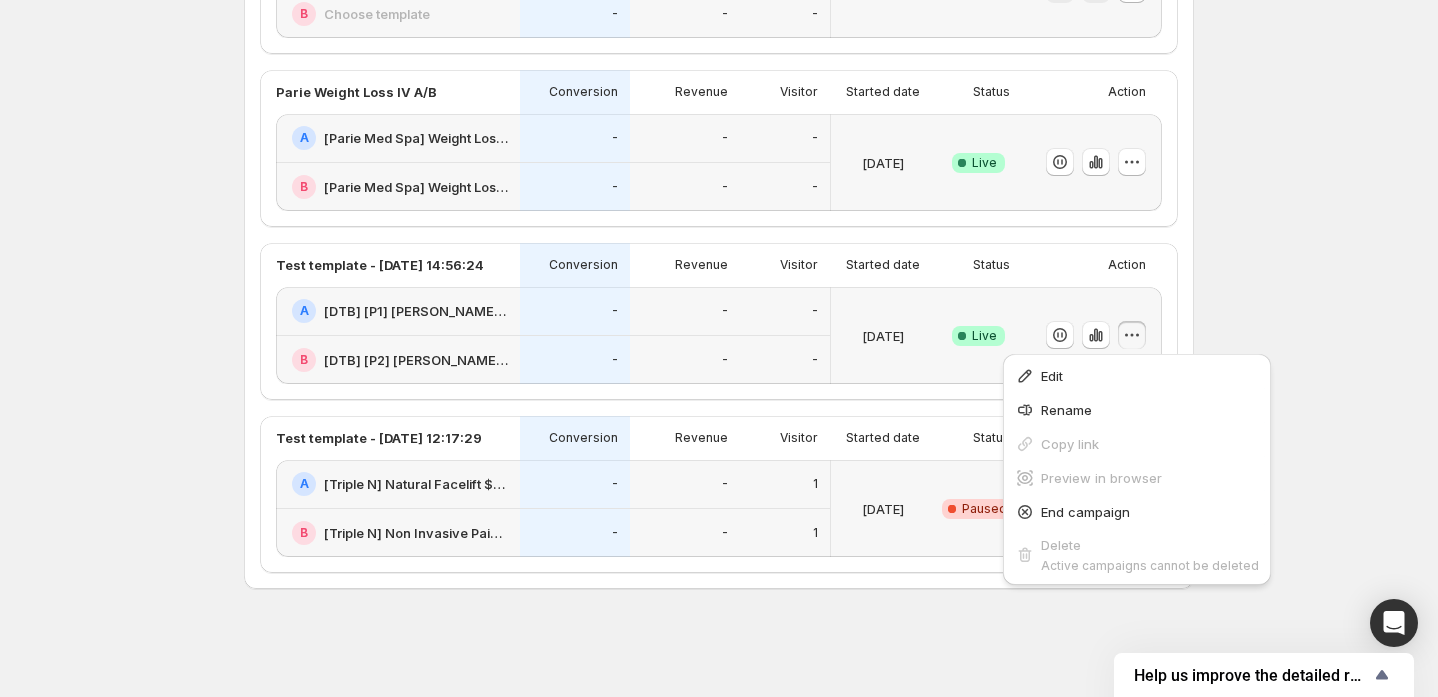 click 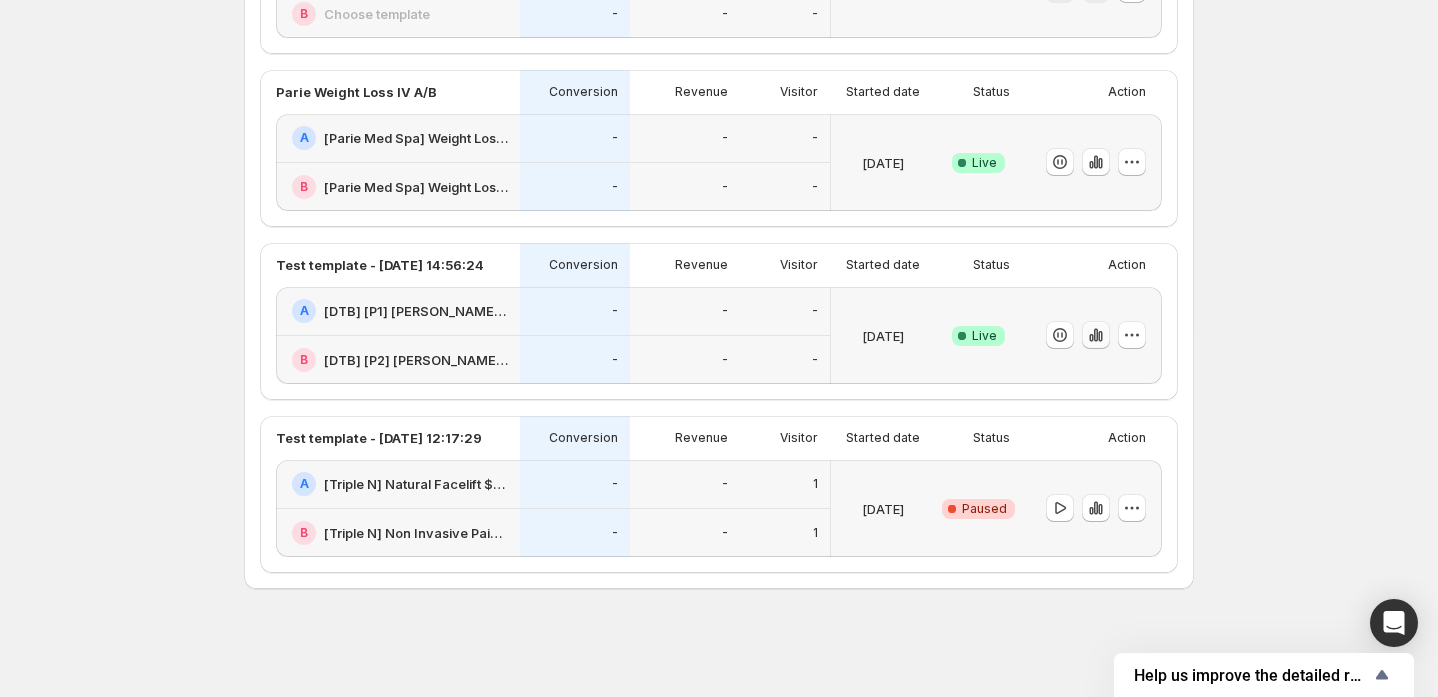 click 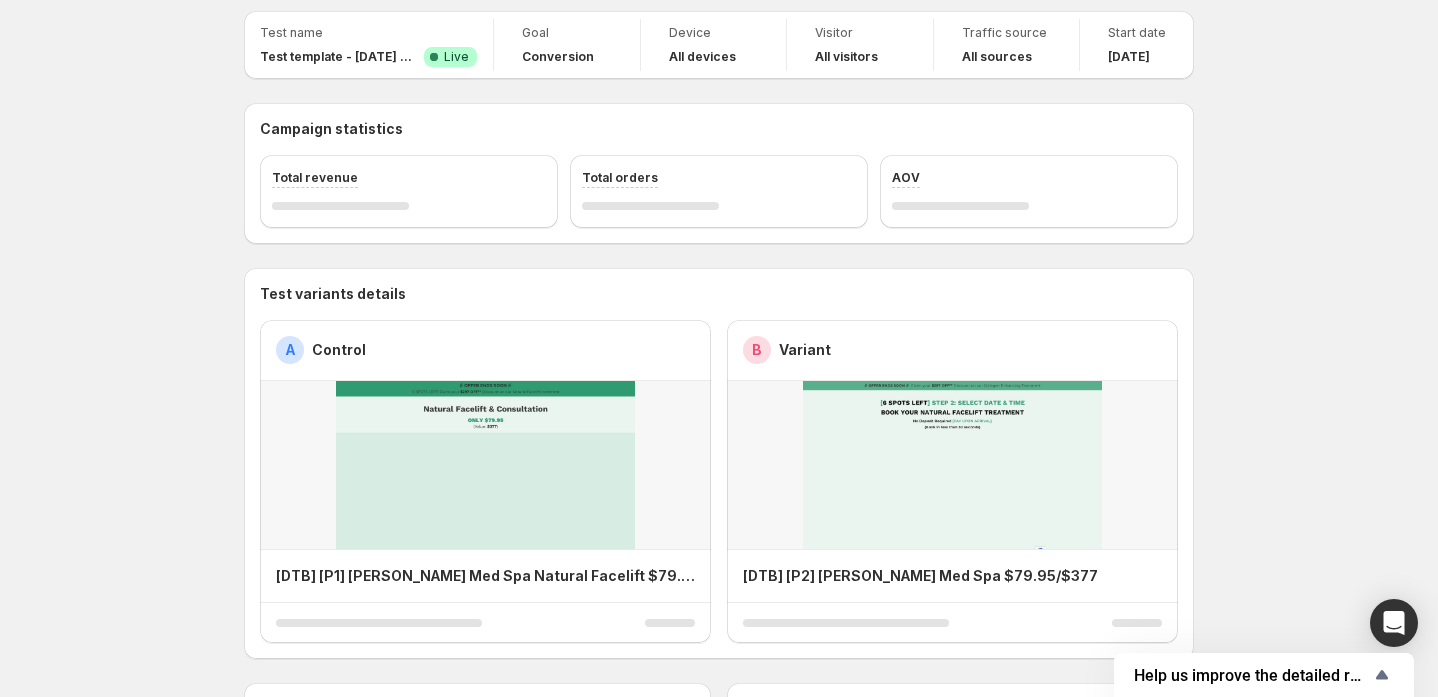 scroll, scrollTop: 0, scrollLeft: 0, axis: both 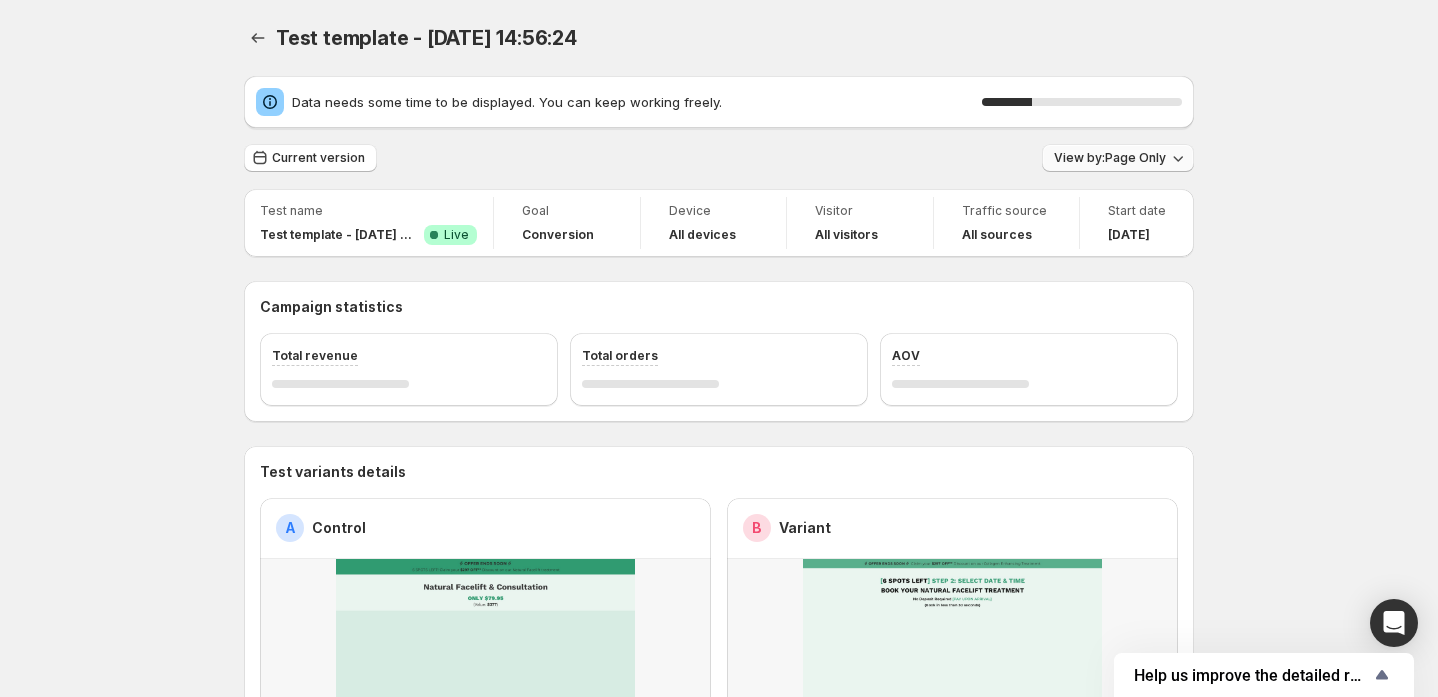 click on "View by:  Page Only" at bounding box center (1110, 158) 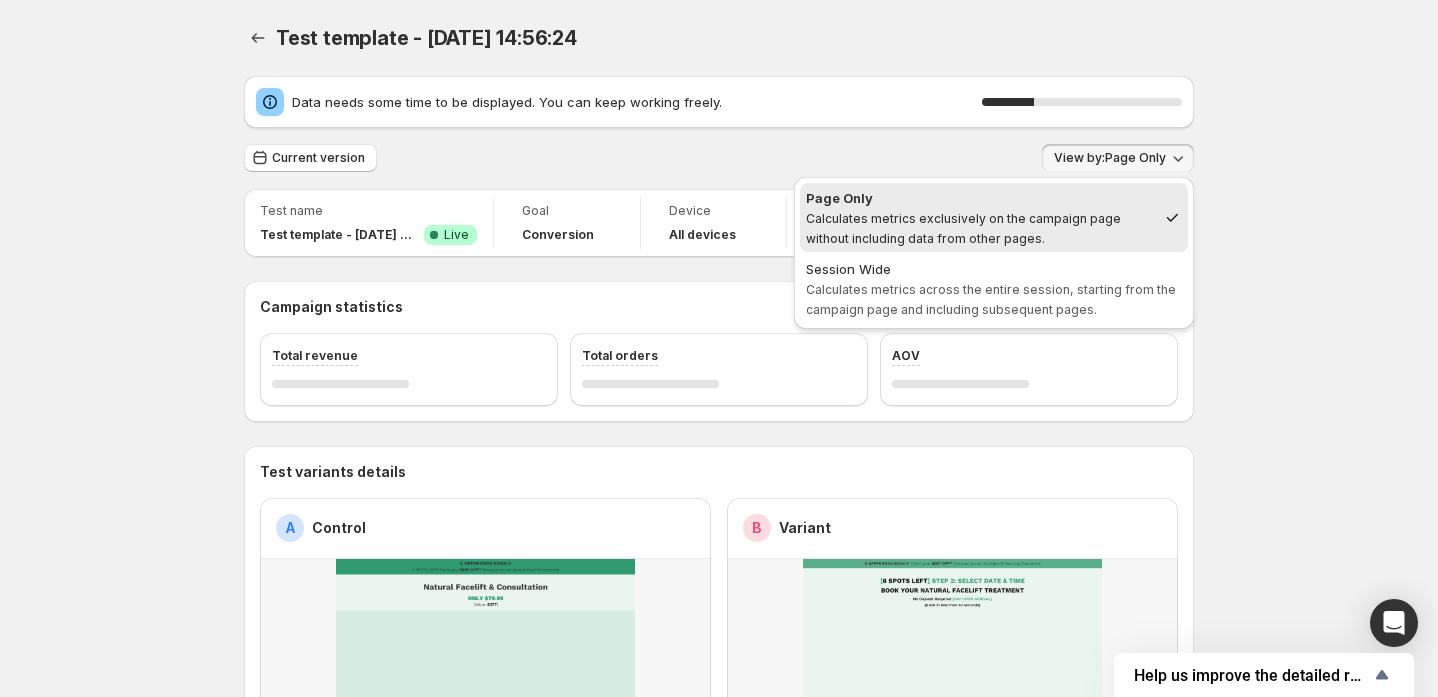 click on "View by:  Page Only" at bounding box center [1110, 158] 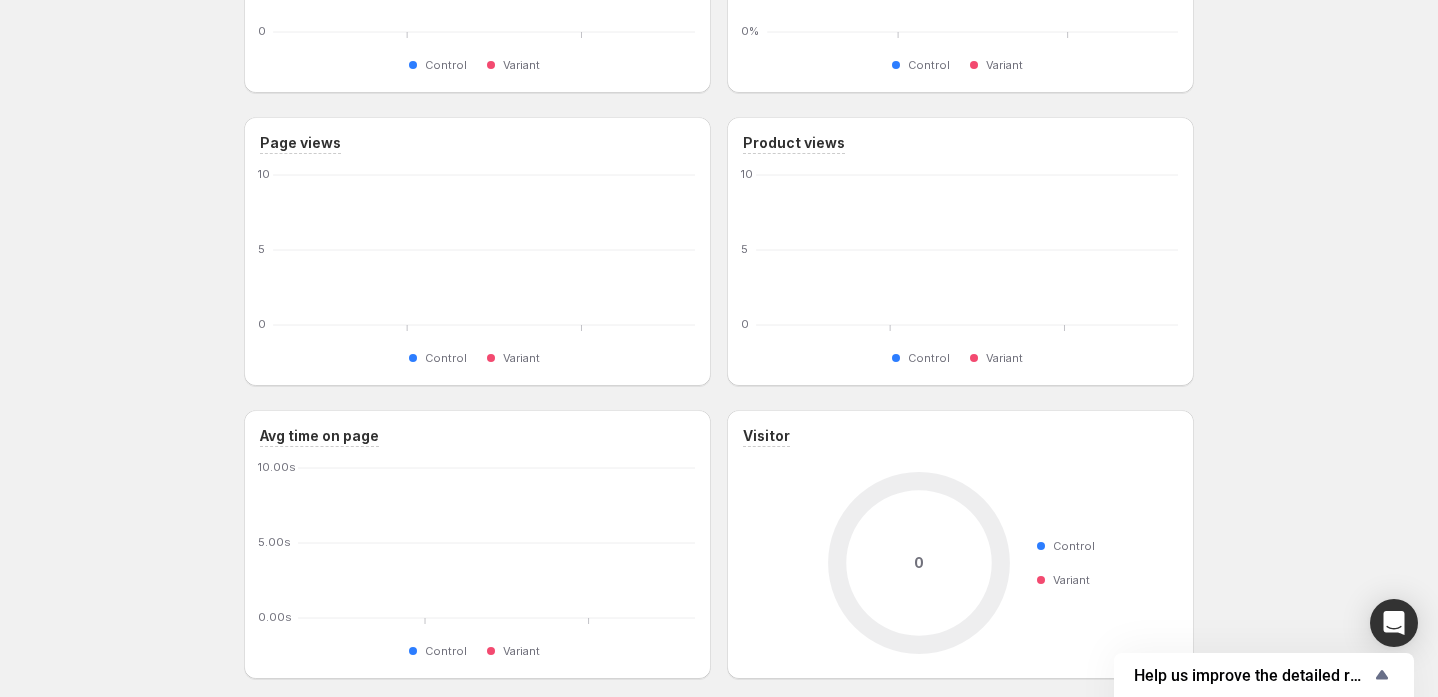 scroll, scrollTop: 0, scrollLeft: 0, axis: both 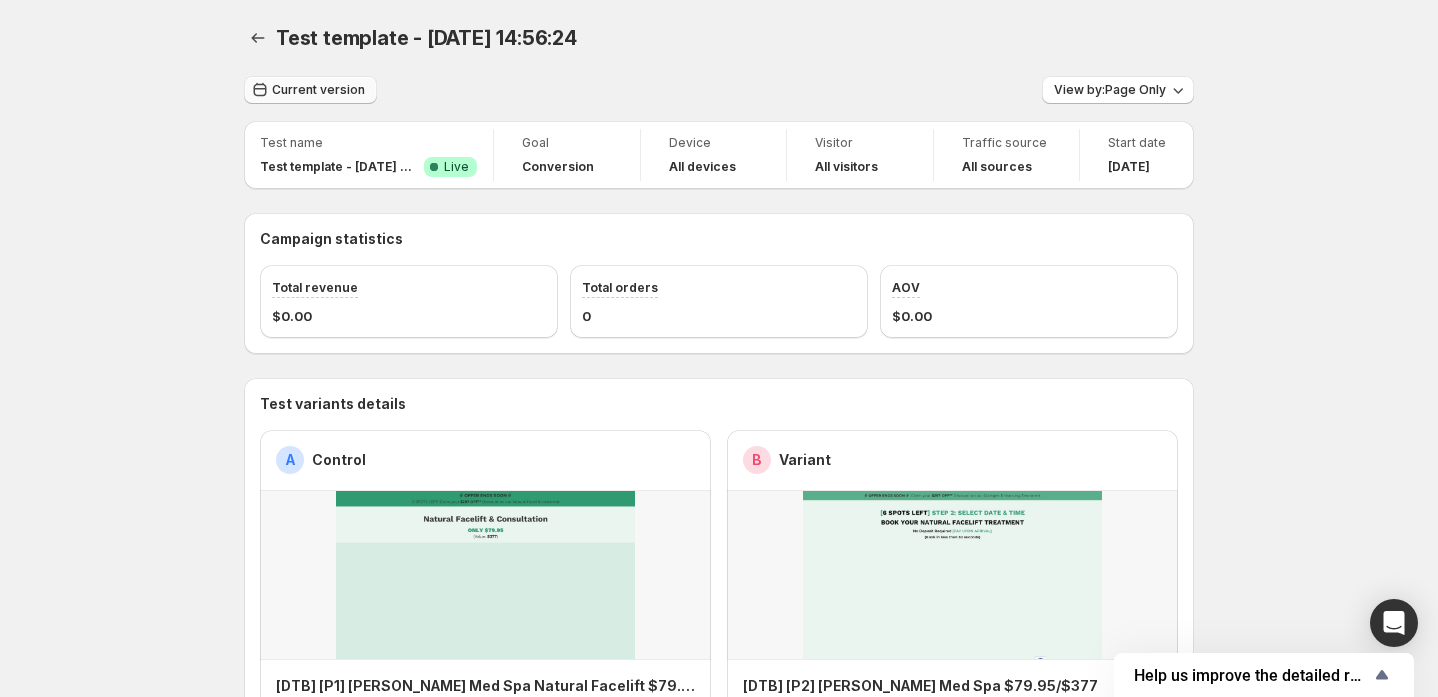 click on "Current version" at bounding box center [318, 90] 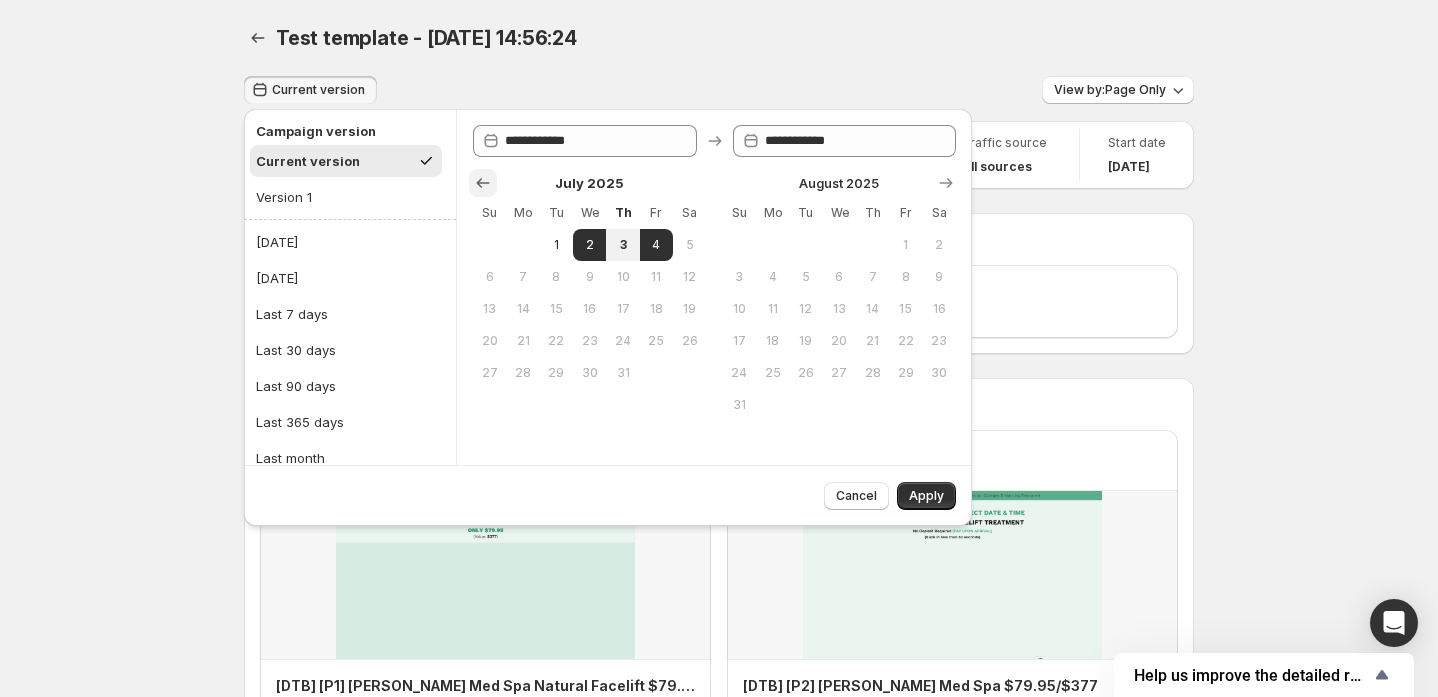click 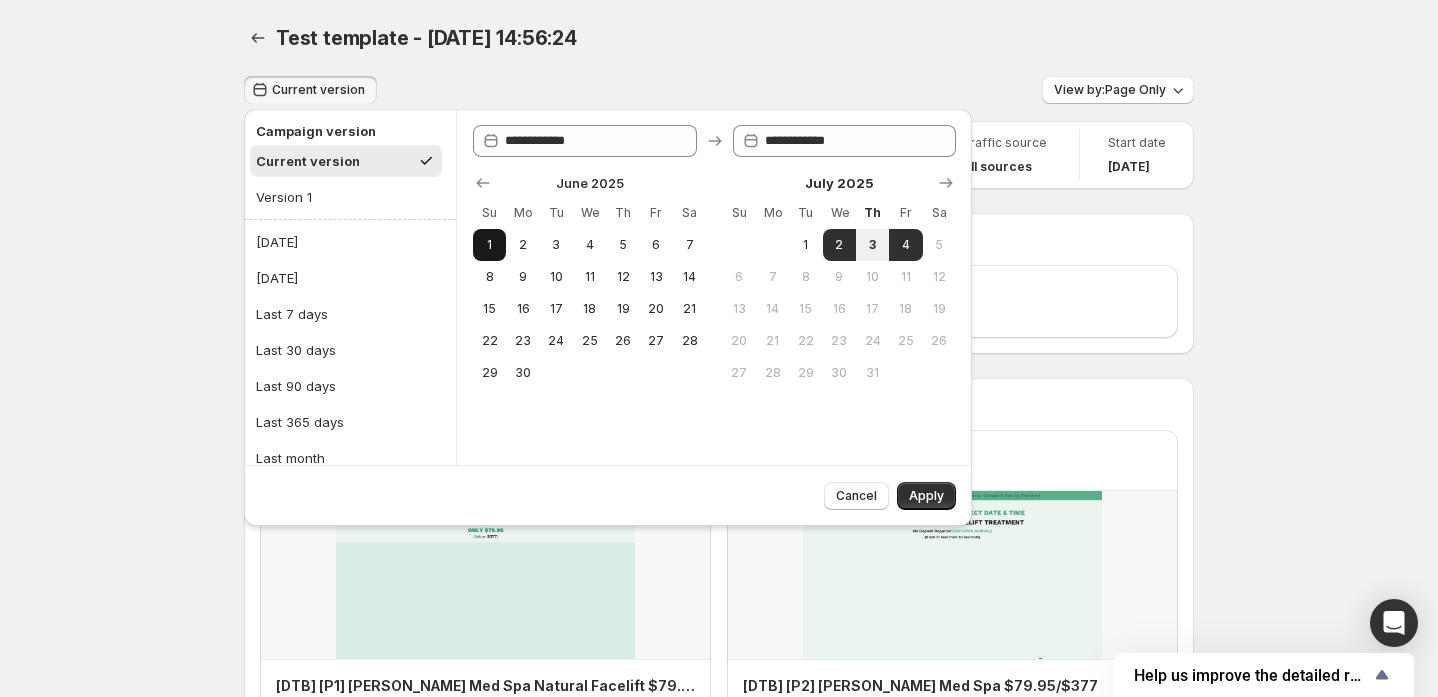 click on "1" at bounding box center (489, 245) 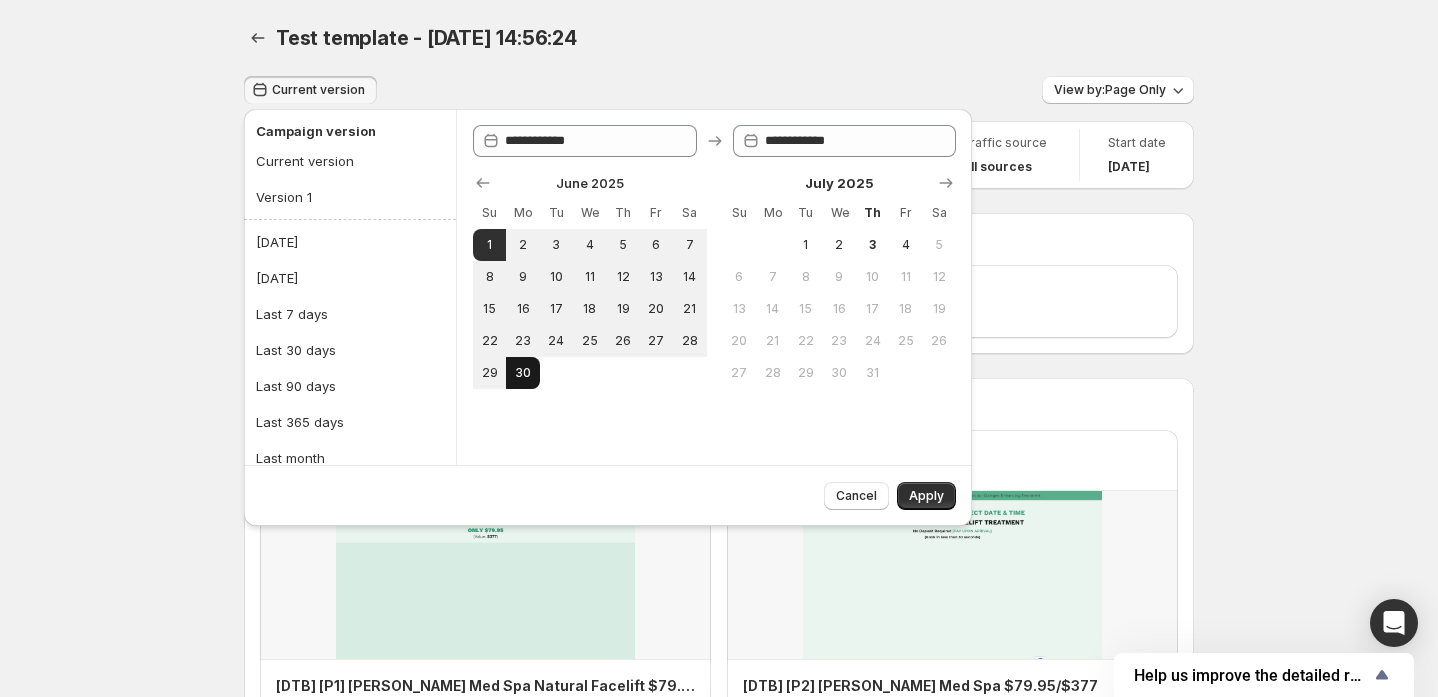 click on "30" at bounding box center (522, 373) 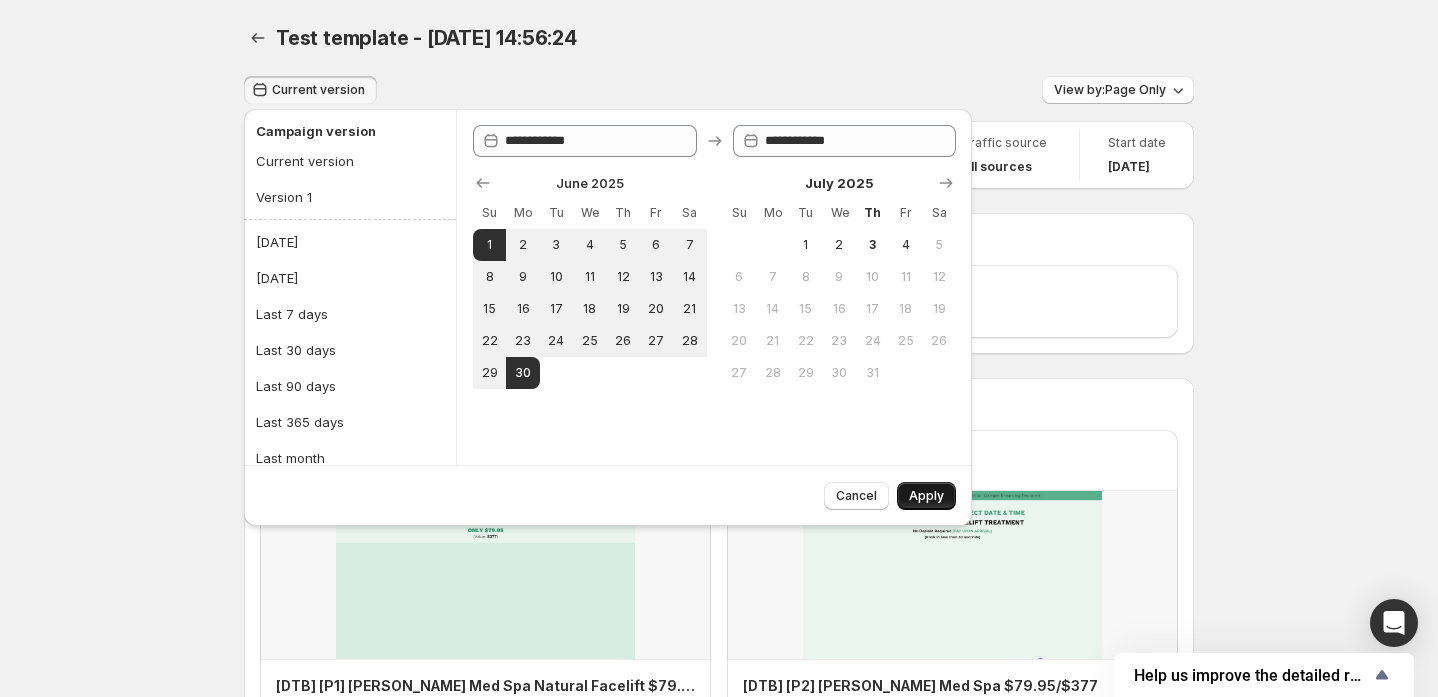 click on "Apply" at bounding box center [926, 496] 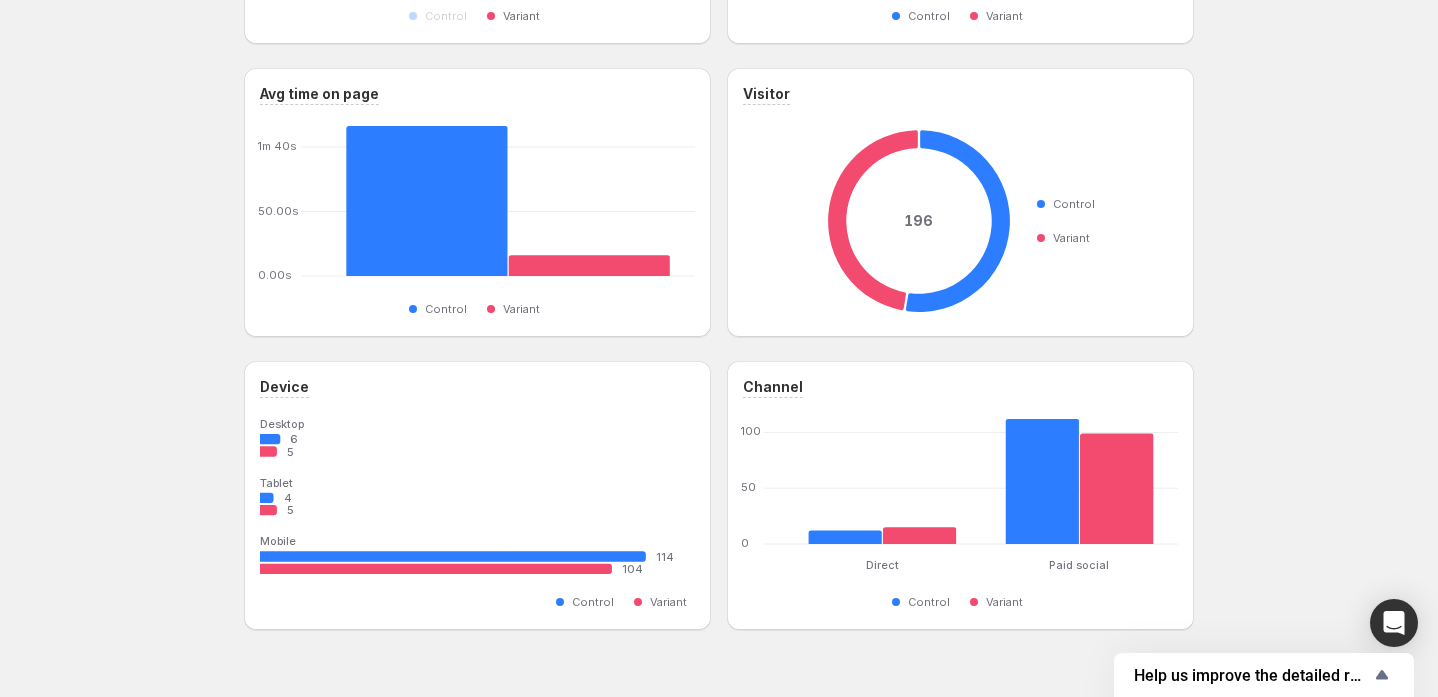 scroll, scrollTop: 1652, scrollLeft: 0, axis: vertical 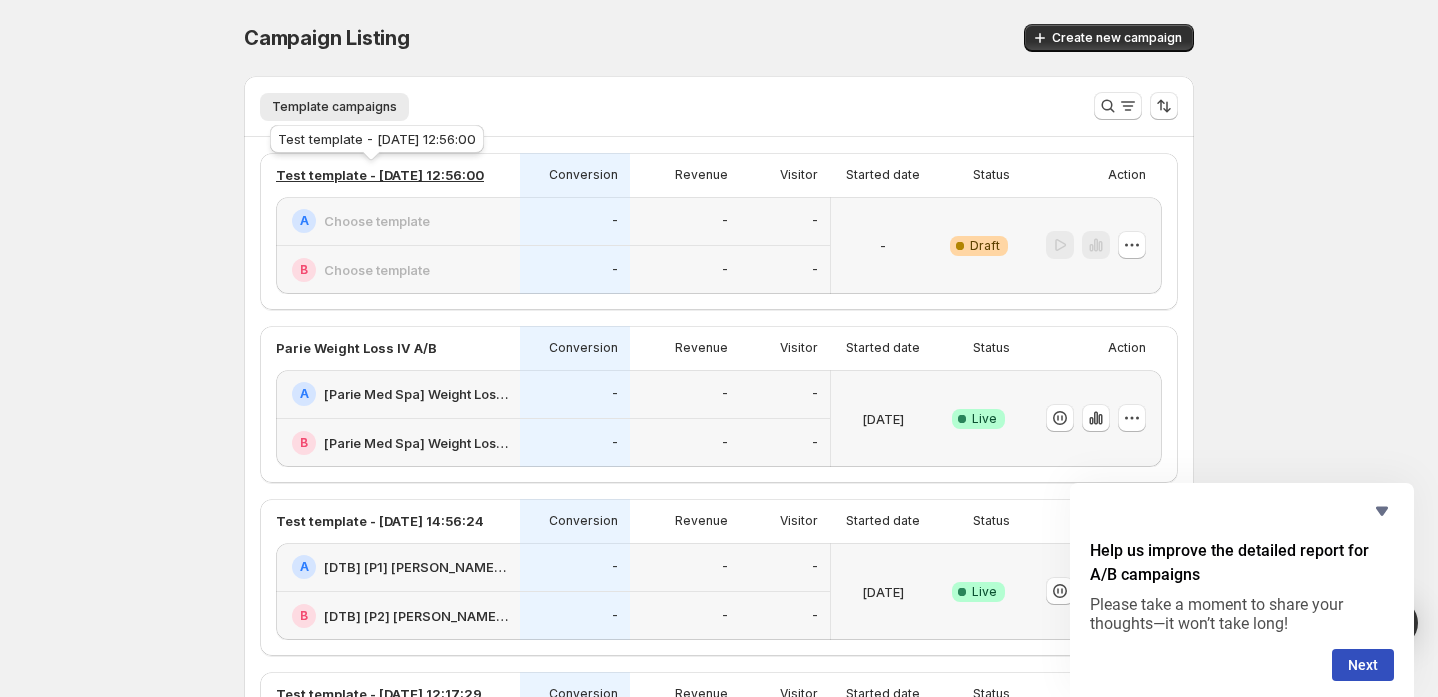 click on "Test template - [DATE] 12:56:00" at bounding box center [380, 175] 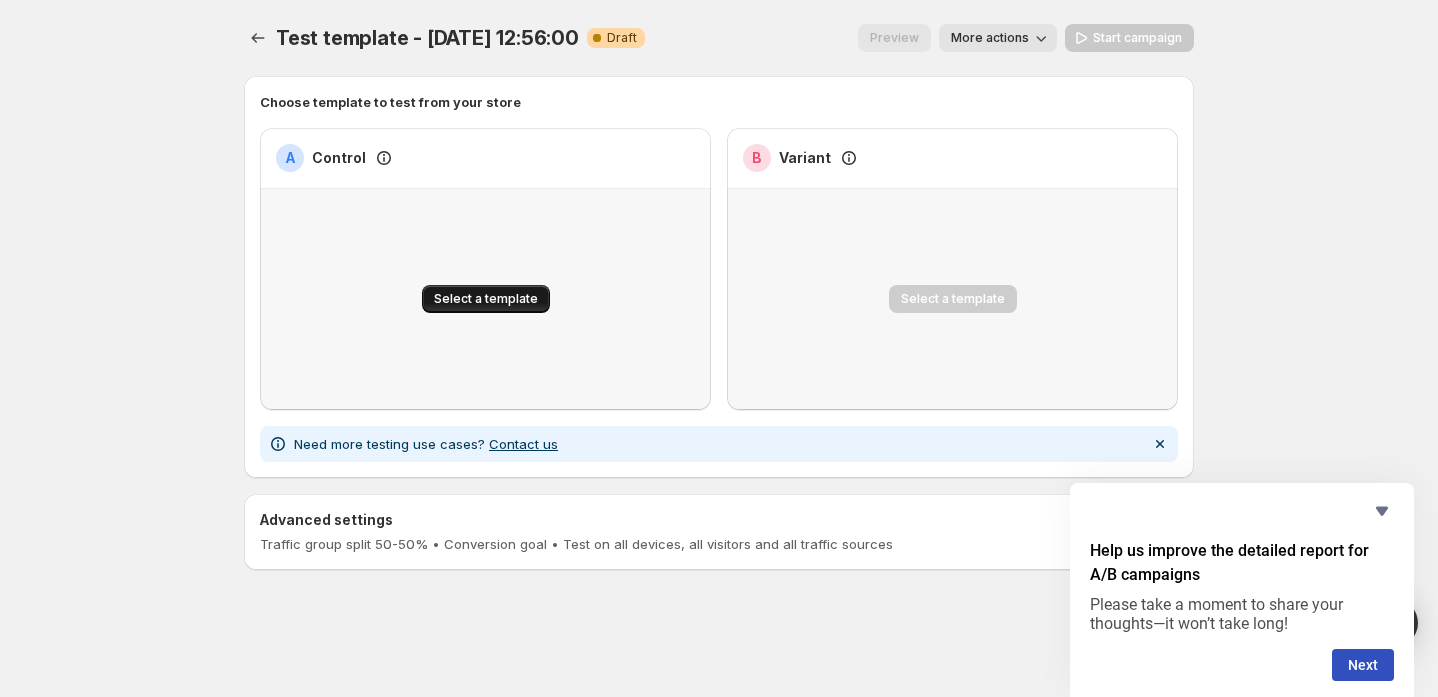 click on "Select a template" at bounding box center [486, 299] 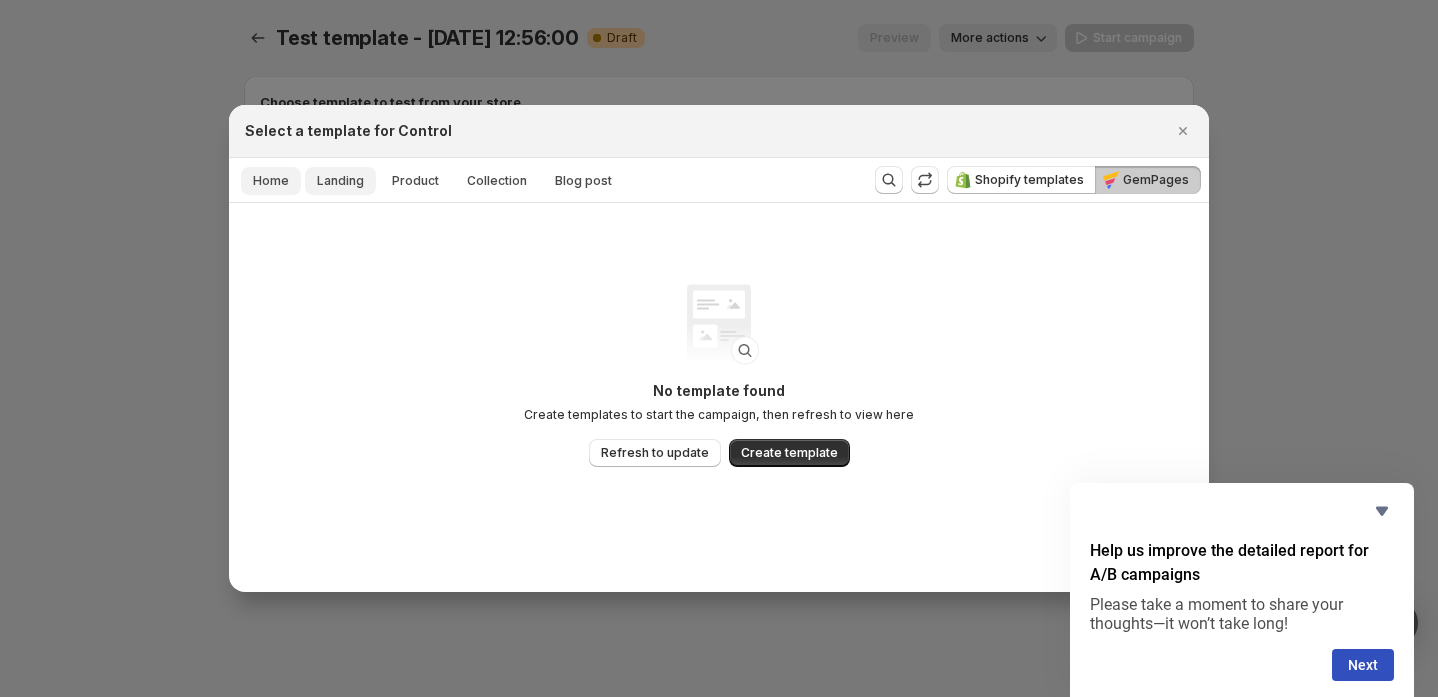 click on "Landing" at bounding box center (340, 181) 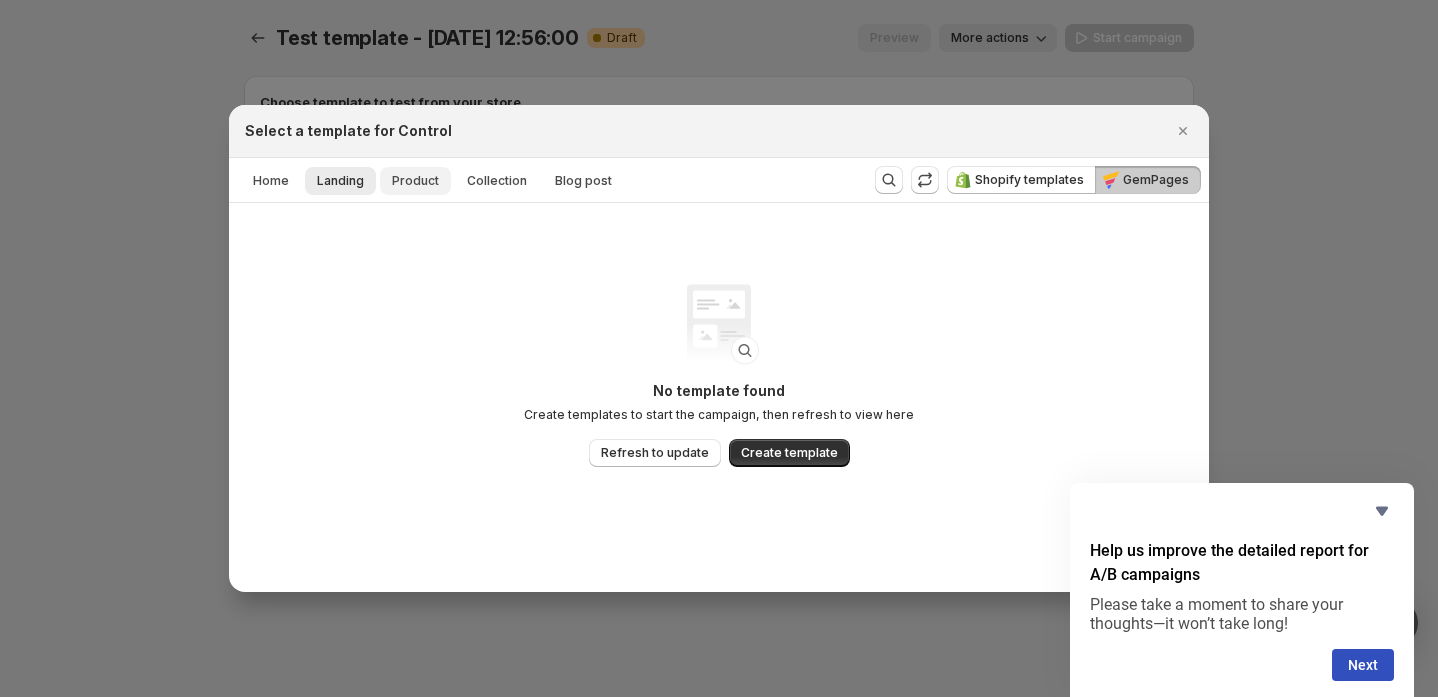 click on "Product" at bounding box center (415, 181) 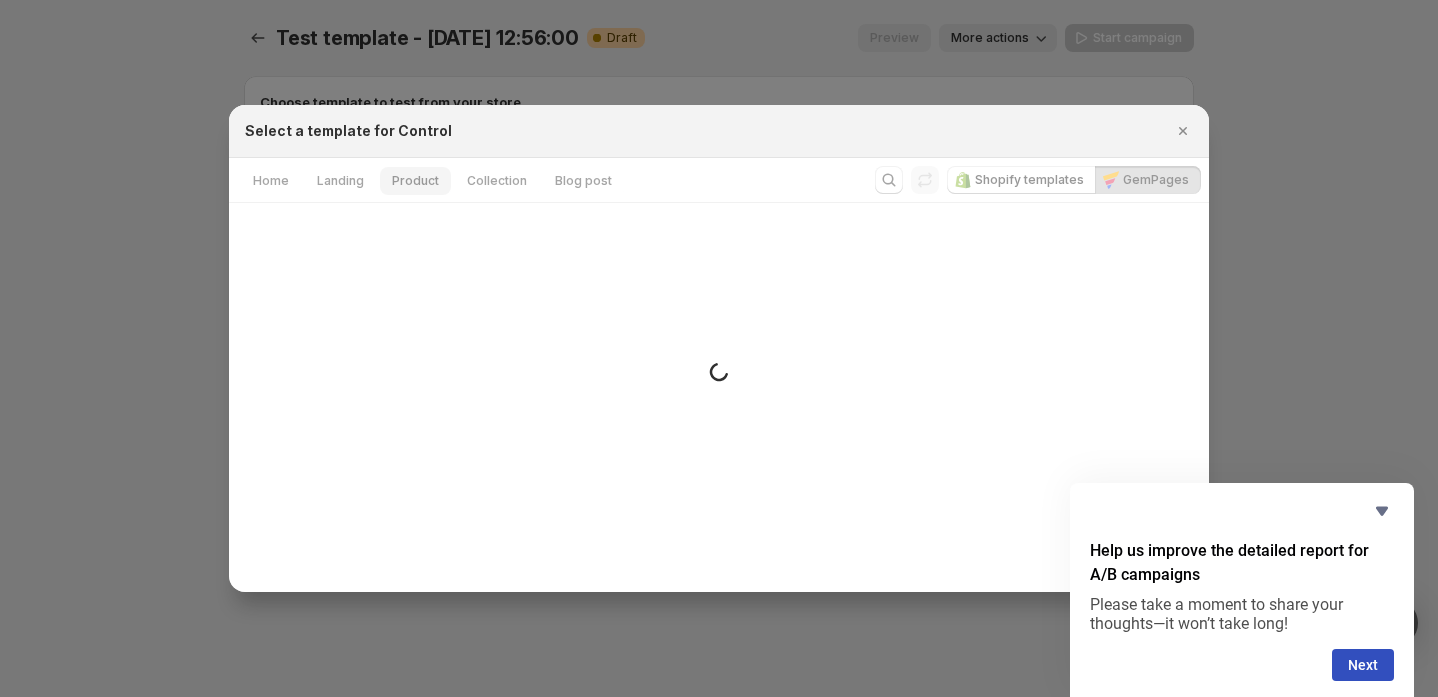 click on "Small spinner example" at bounding box center [719, 375] 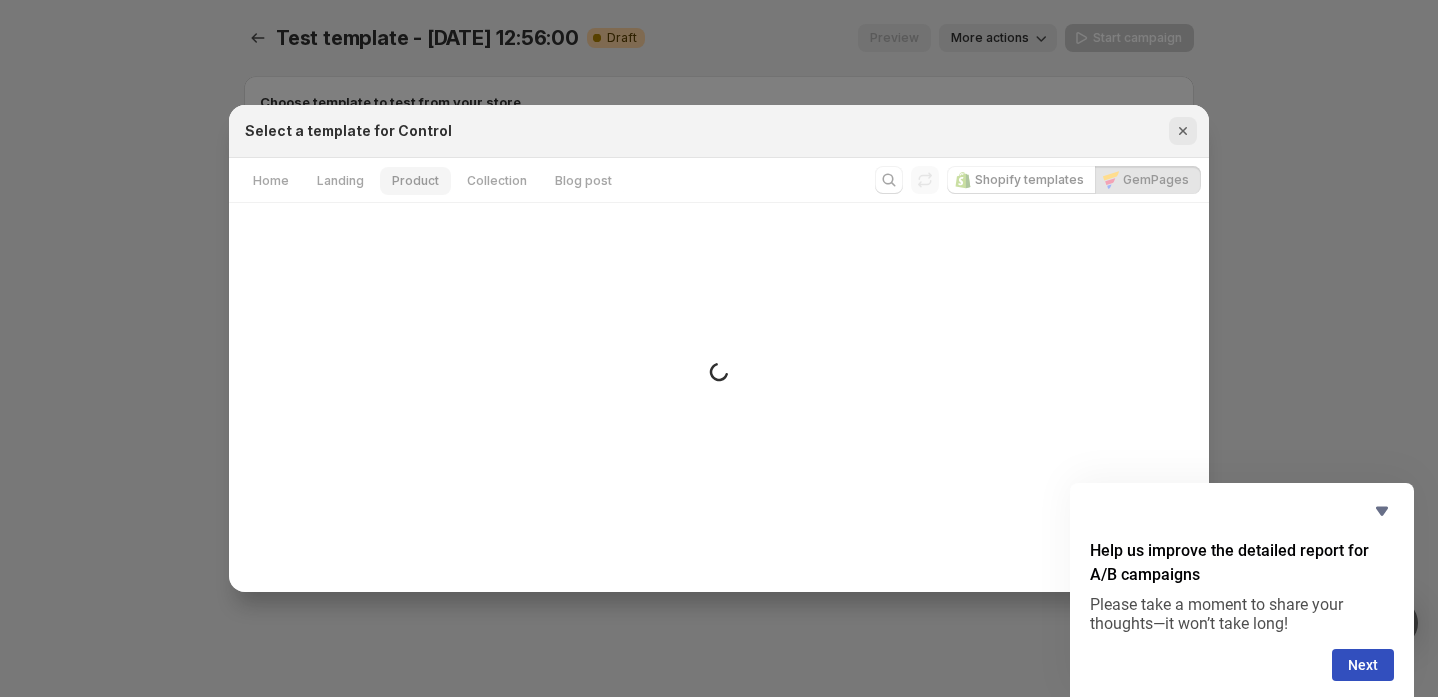 click 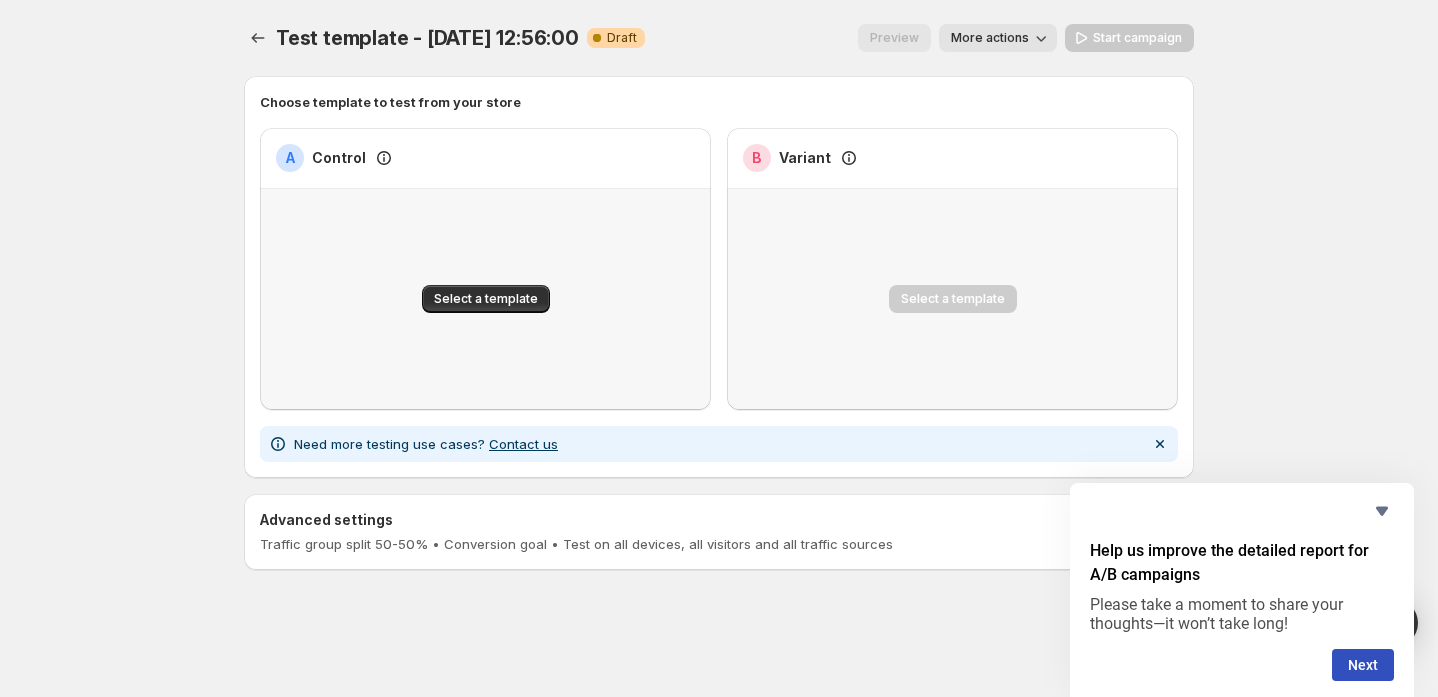 click on "More actions" at bounding box center (990, 38) 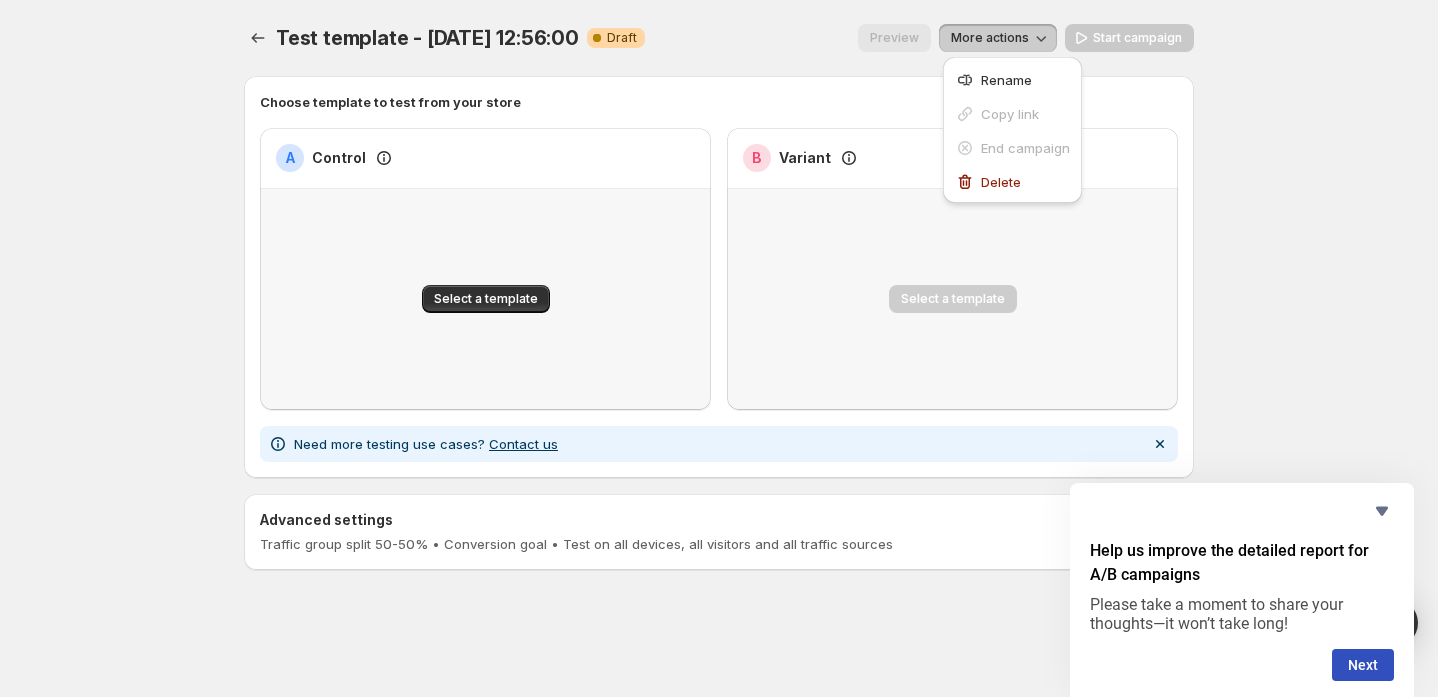 click on "More actions" at bounding box center [990, 38] 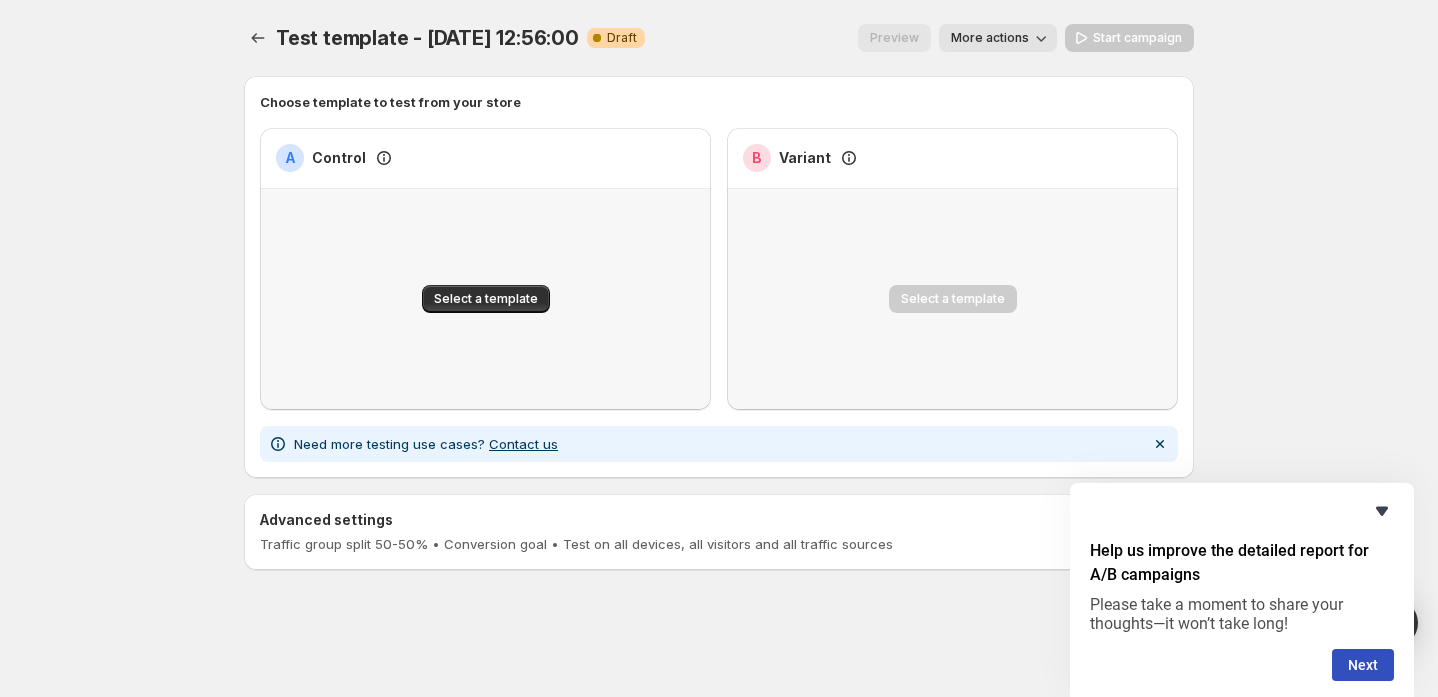 click 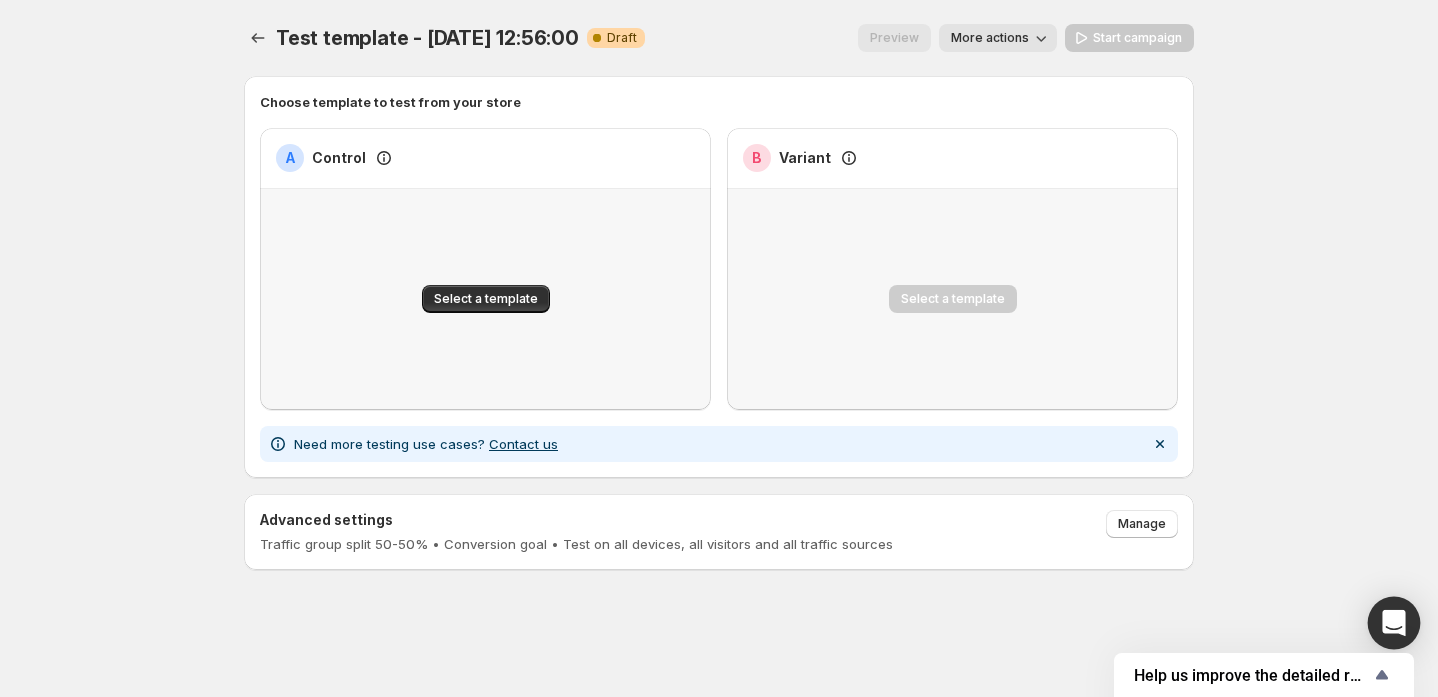 click 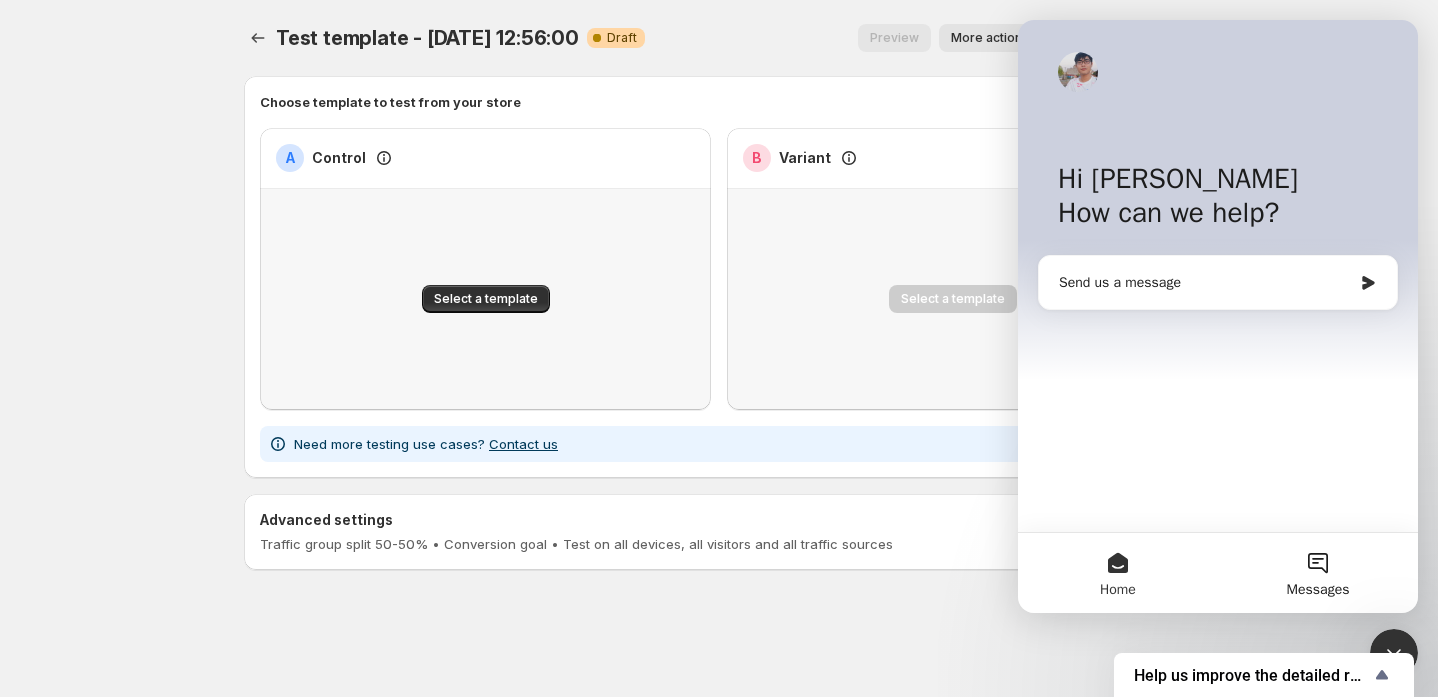scroll, scrollTop: 0, scrollLeft: 0, axis: both 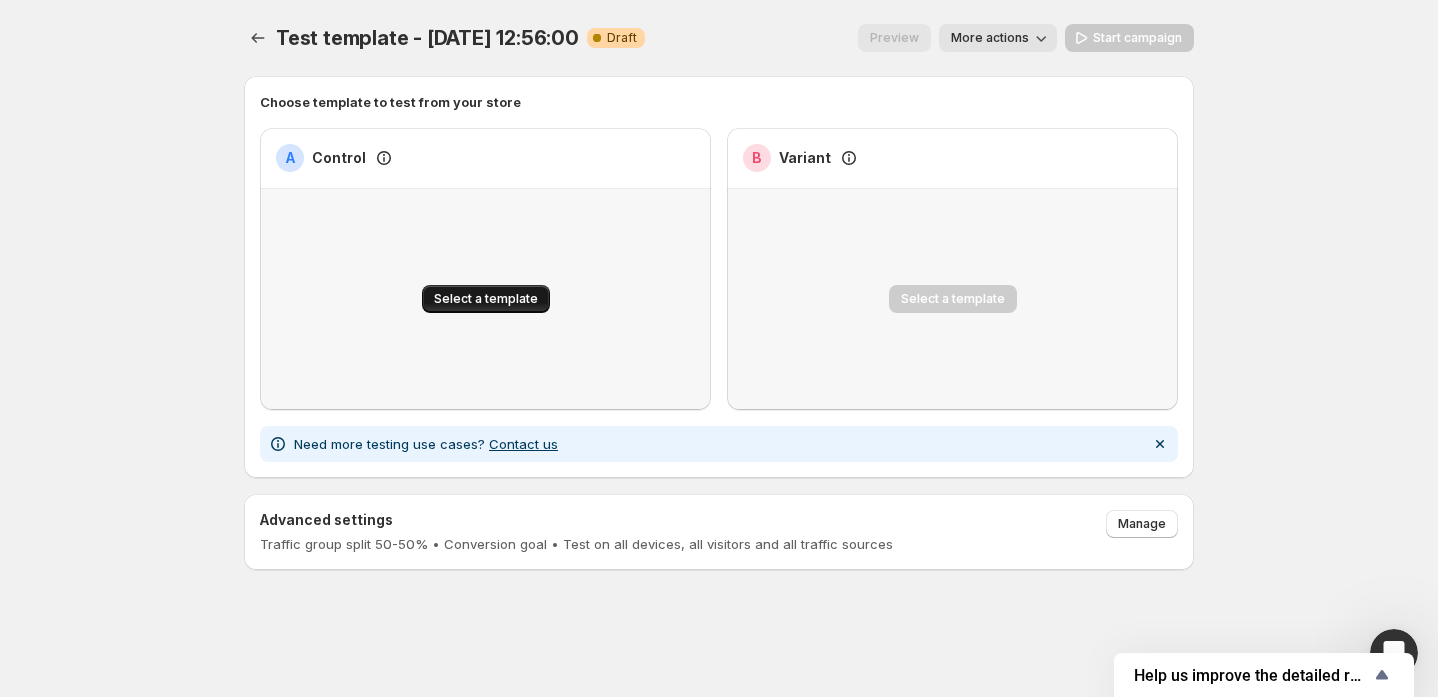 click on "Select a template" at bounding box center (486, 299) 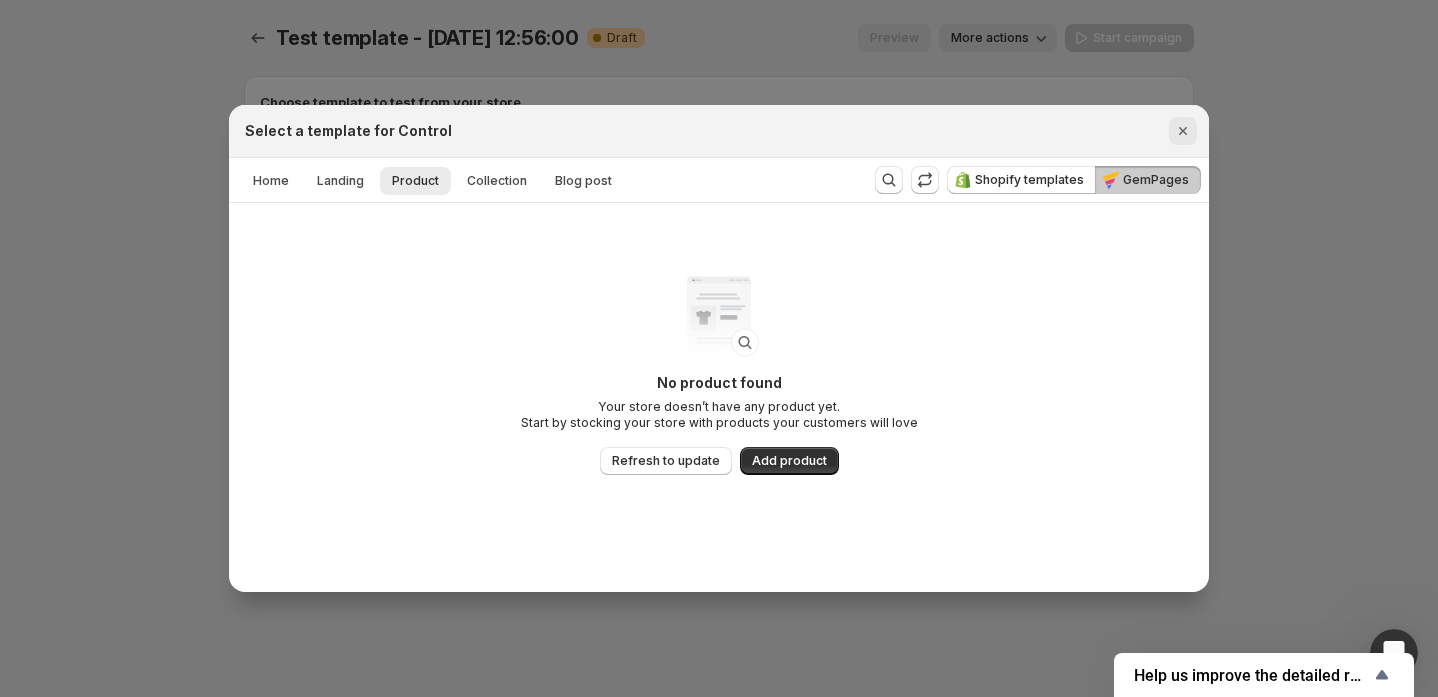 click 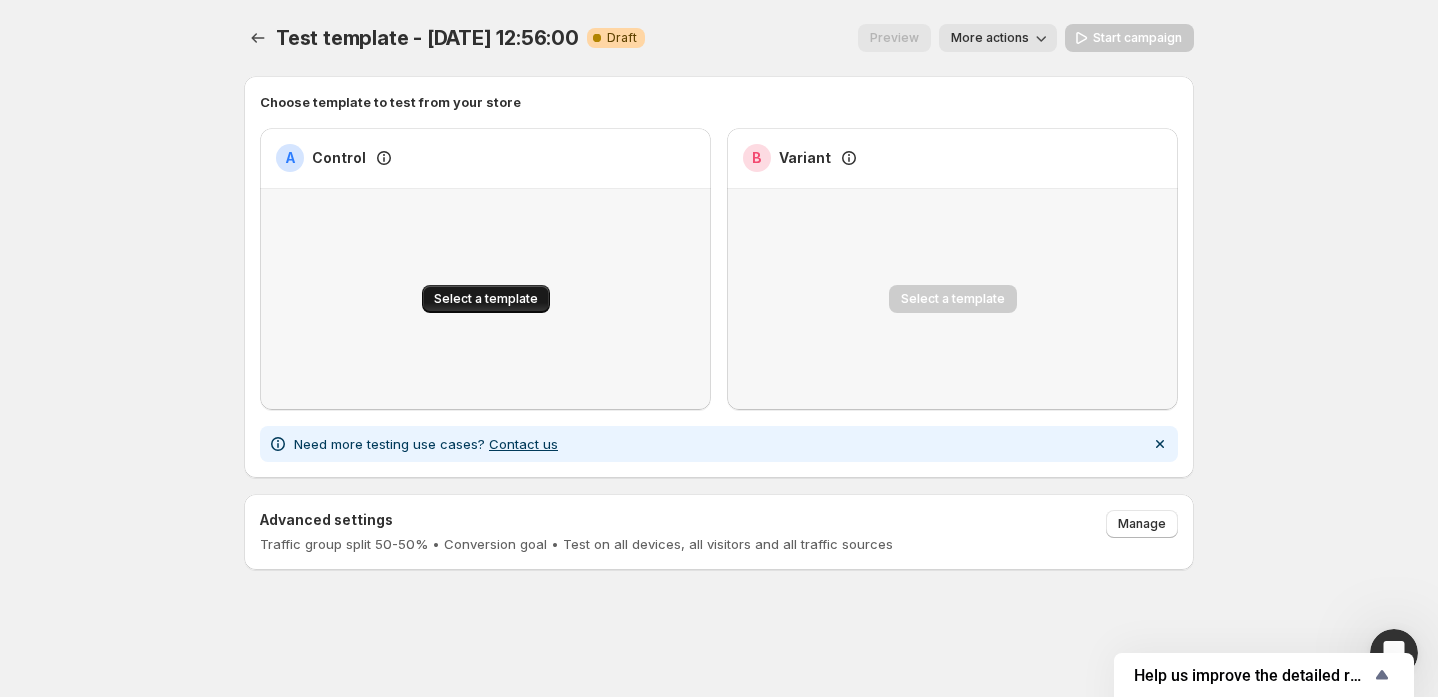 click on "Select a template" at bounding box center (486, 299) 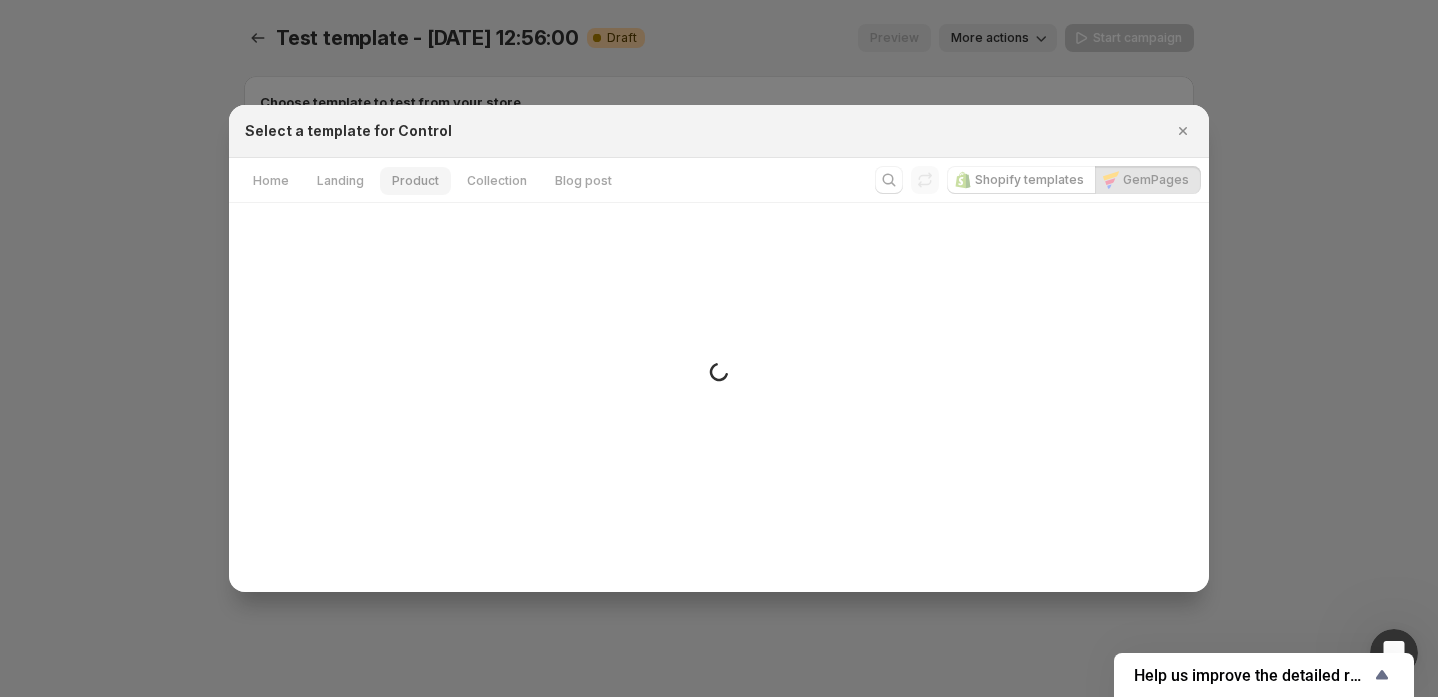 click on "Small spinner example" at bounding box center (719, 375) 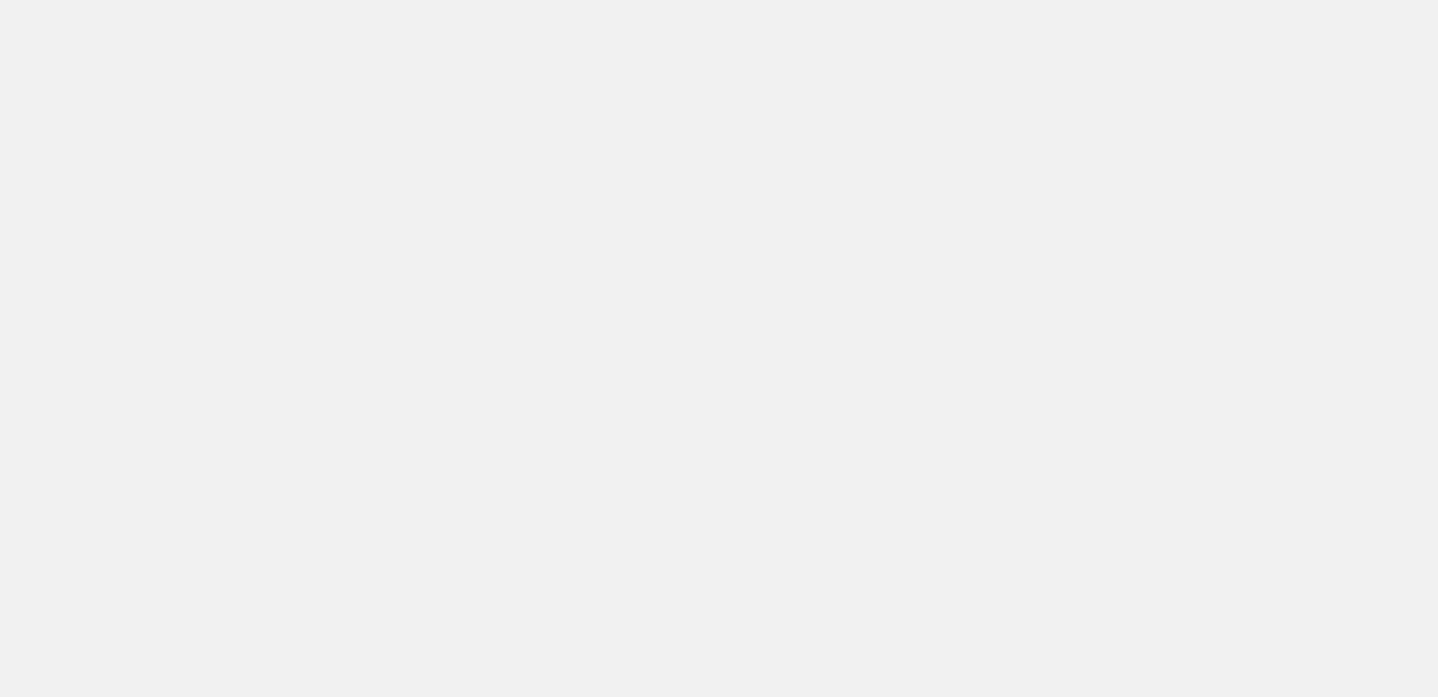scroll, scrollTop: 0, scrollLeft: 0, axis: both 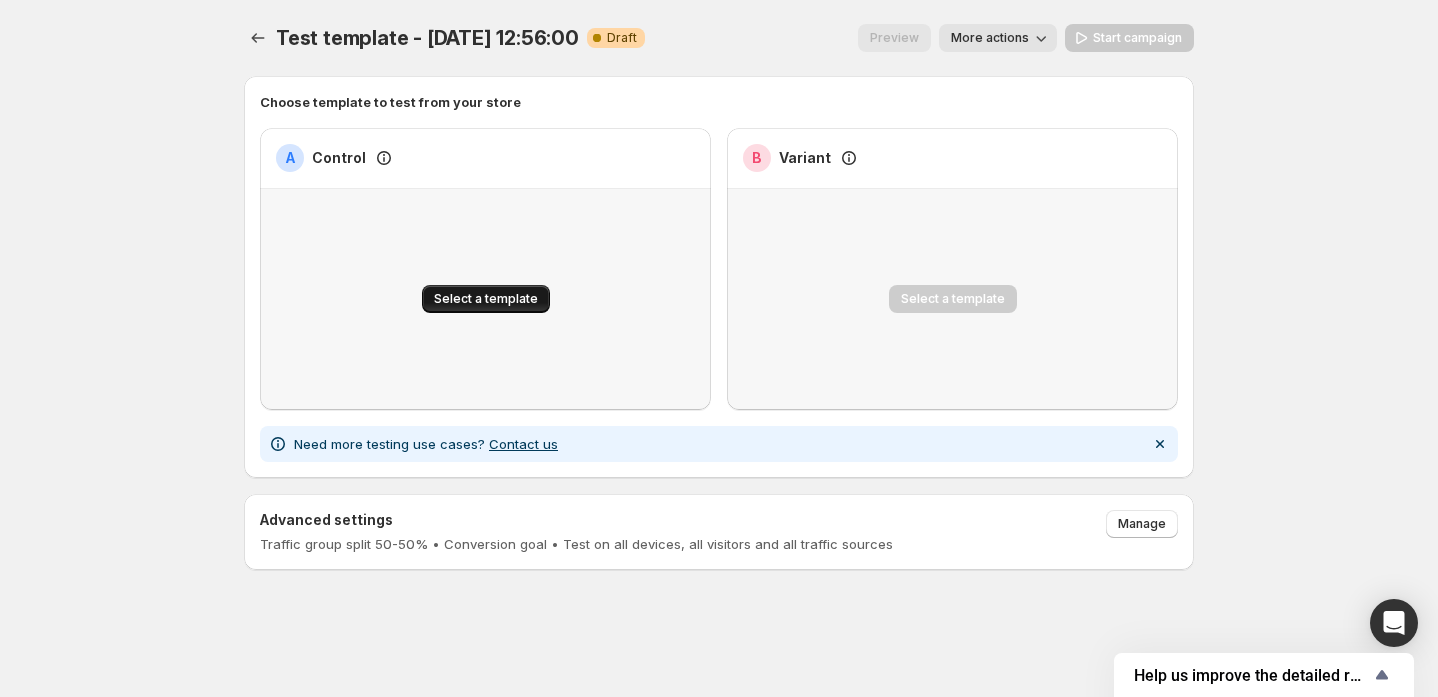 click on "Select a template" at bounding box center [486, 299] 